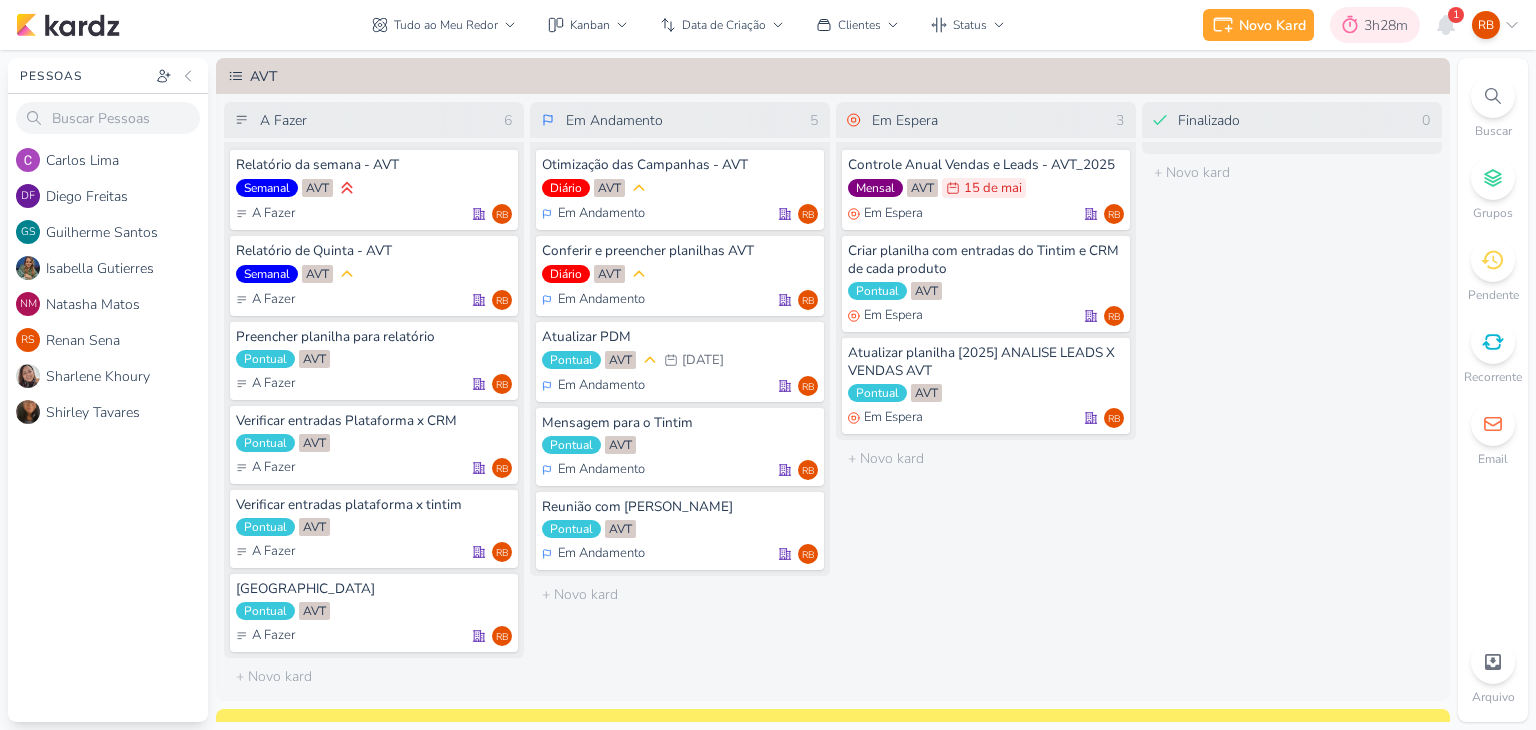 scroll, scrollTop: 0, scrollLeft: 0, axis: both 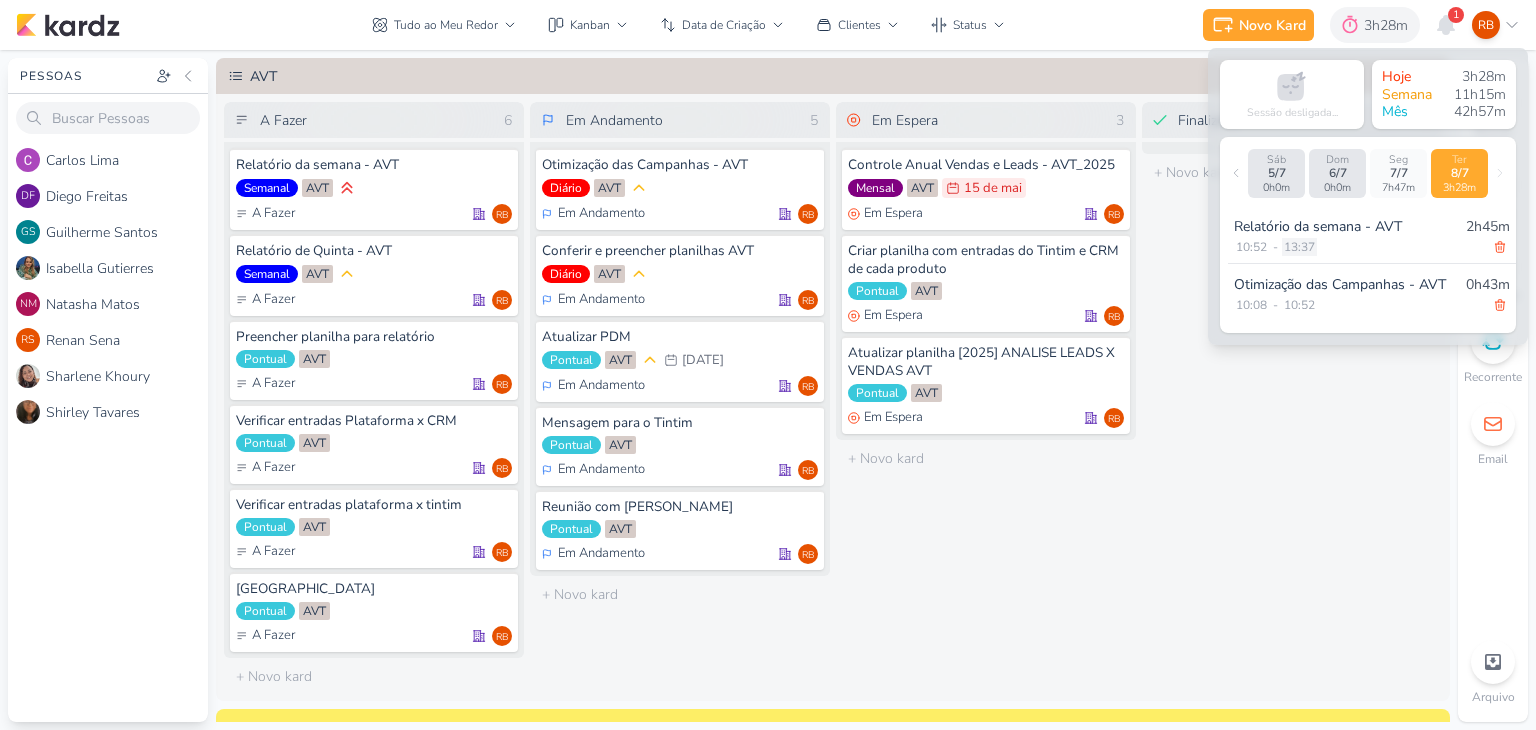 click on "13:37" at bounding box center (1299, 247) 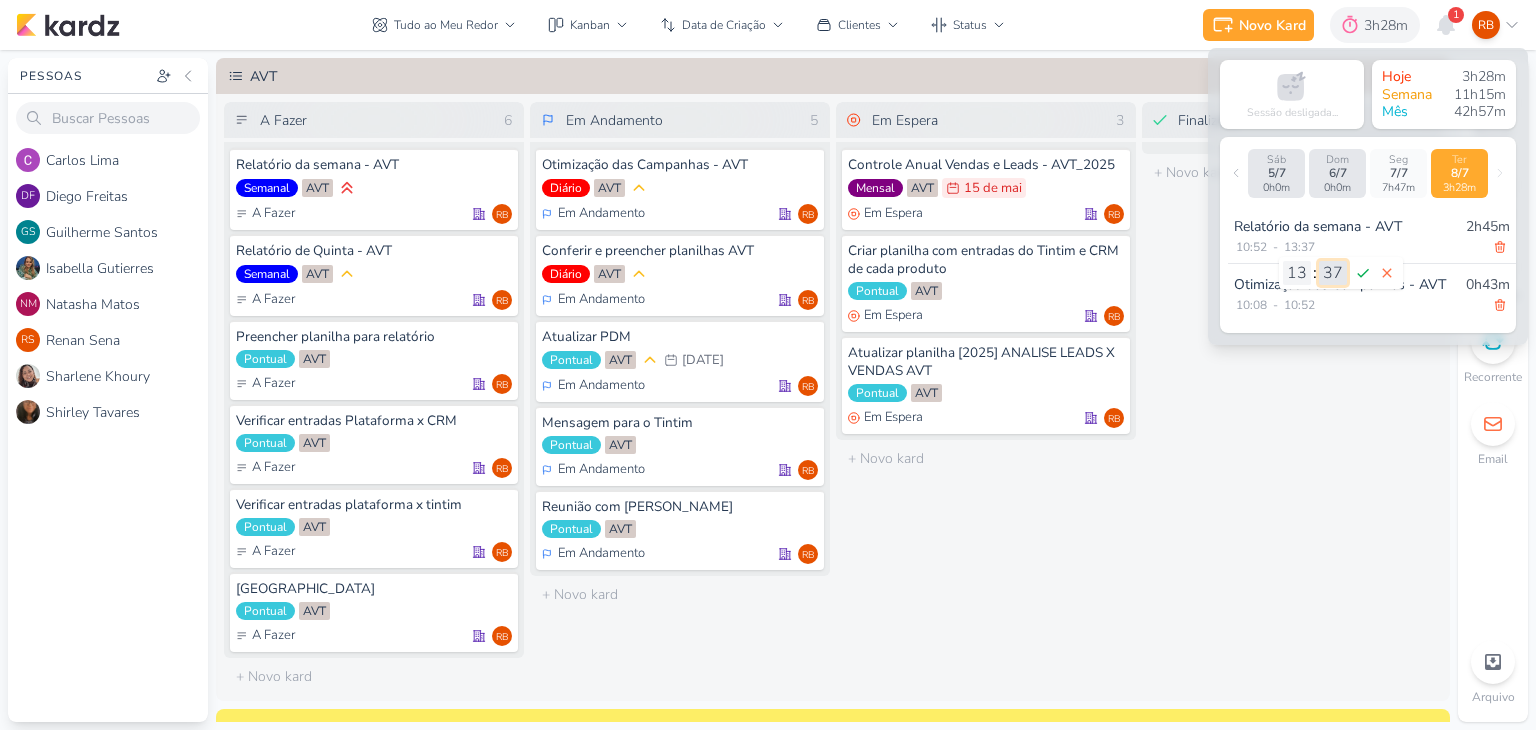 click on "00 01 02 03 04 05 06 07 08 09 10 11 12 13 14 15 16 17 18 19 20 21 22 23 24 25 26 27 28 29 30 31 32 33 34 35 36 37 38 39 40 41 42 43 44 45 46 47 48 49 50 51 52 53 54 55 56 57 58 59" at bounding box center [1333, 273] 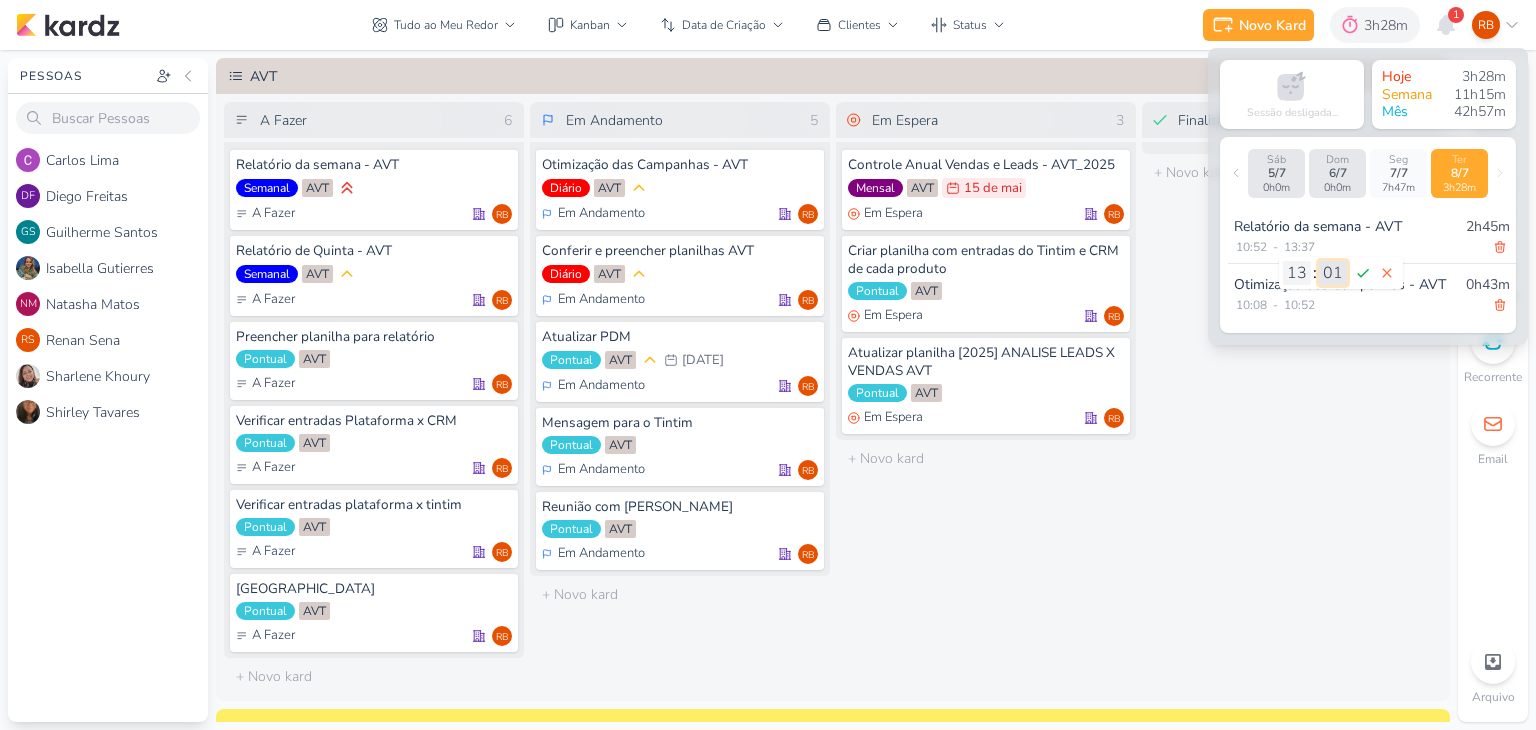 click on "00 01 02 03 04 05 06 07 08 09 10 11 12 13 14 15 16 17 18 19 20 21 22 23 24 25 26 27 28 29 30 31 32 33 34 35 36 37 38 39 40 41 42 43 44 45 46 47 48 49 50 51 52 53 54 55 56 57 58 59" at bounding box center (1333, 273) 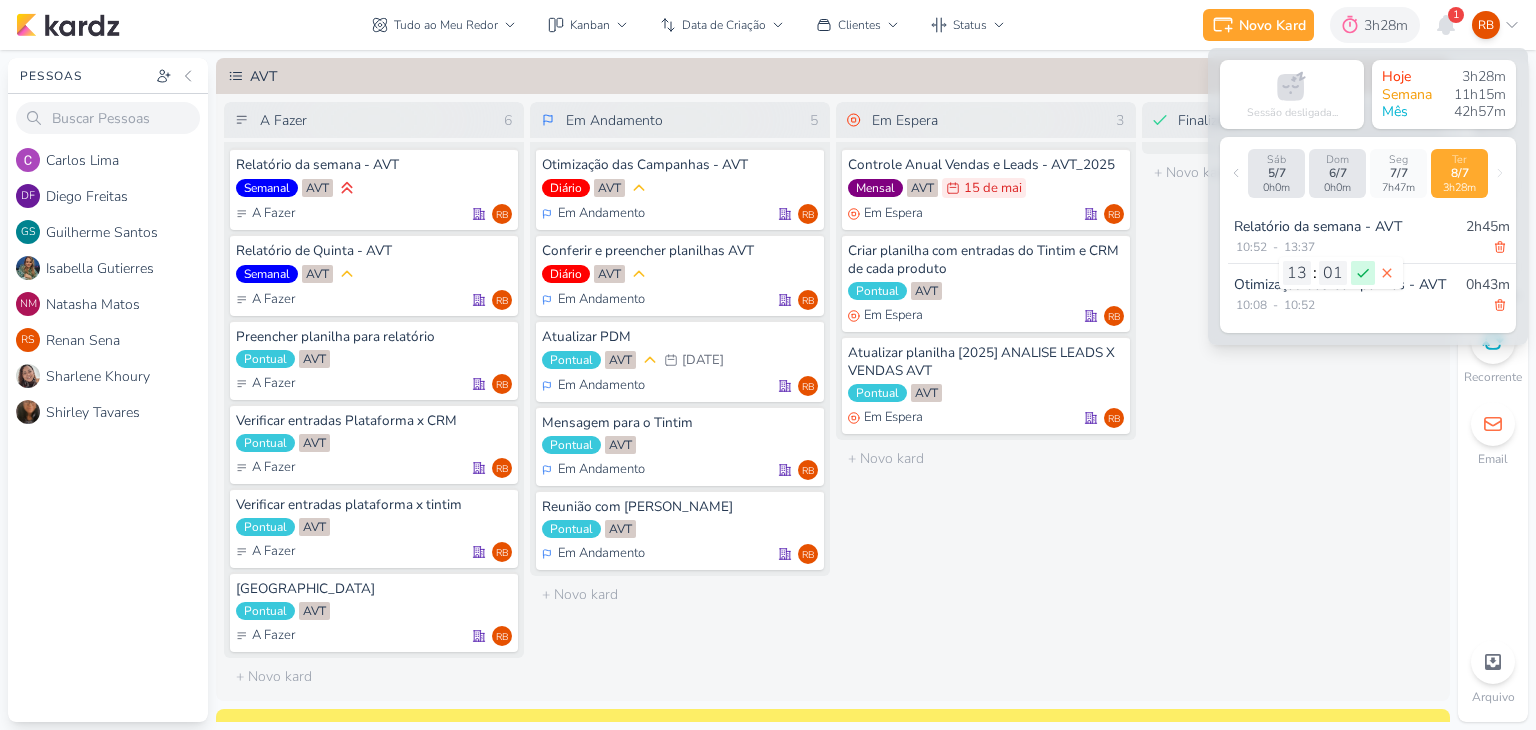 click 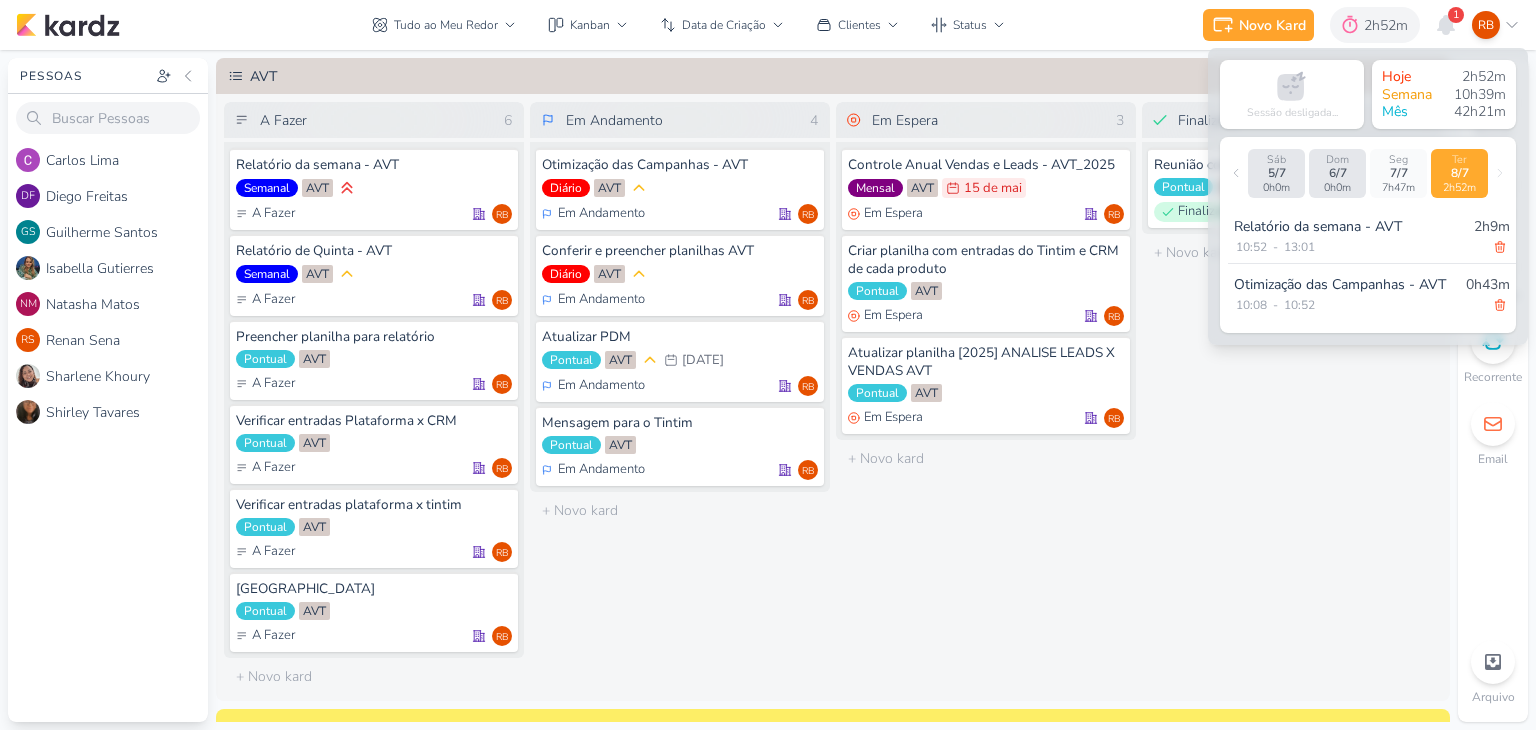 click on "Tudo ao Meu Redor
visão
Caixa de Entrada
A caixa de entrada mostra todos os kardz que você é o responsável
Enviados
A visão de enviados contém os kardz que você criou e designou à outra pessoa
Colaboração" at bounding box center [688, 25] 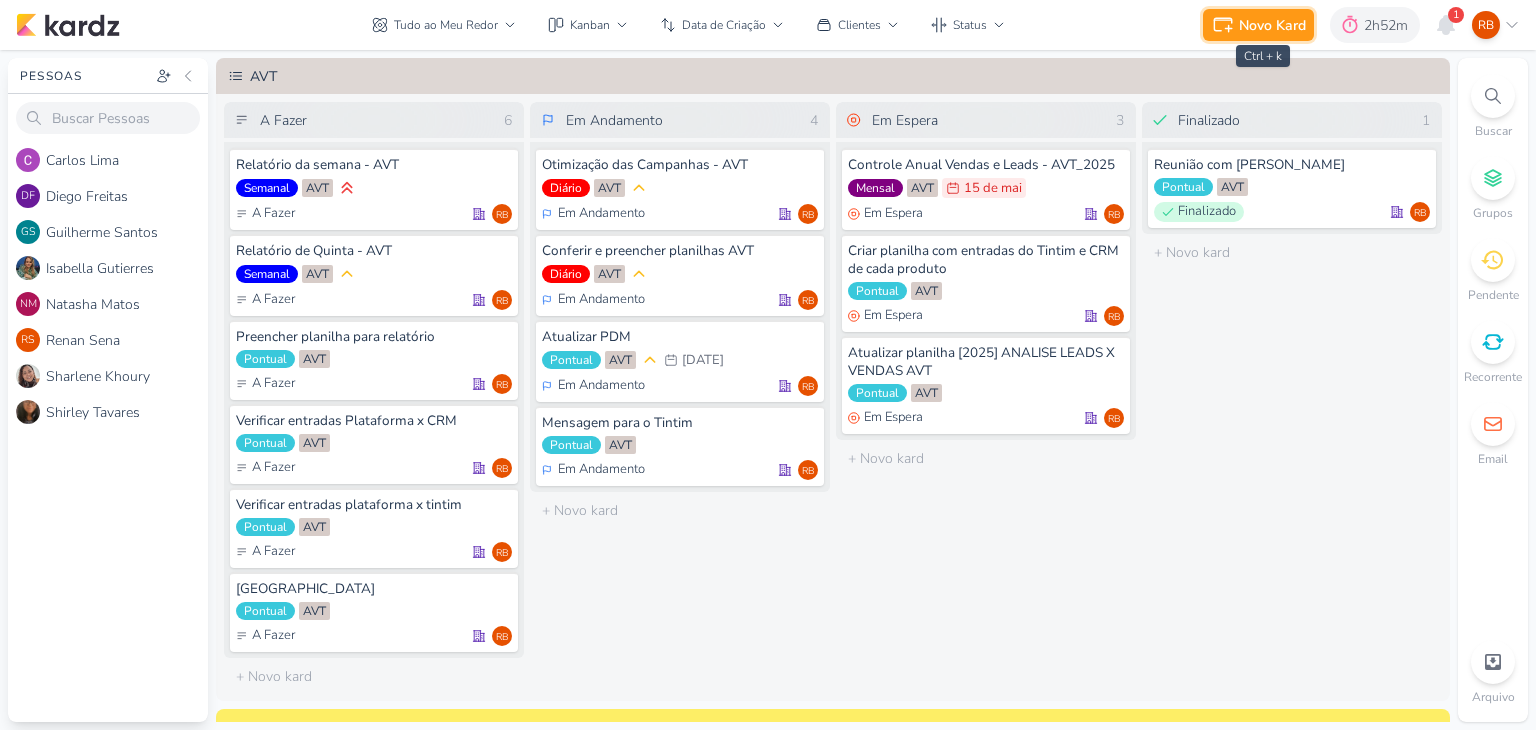 click on "Novo Kard" at bounding box center [1272, 25] 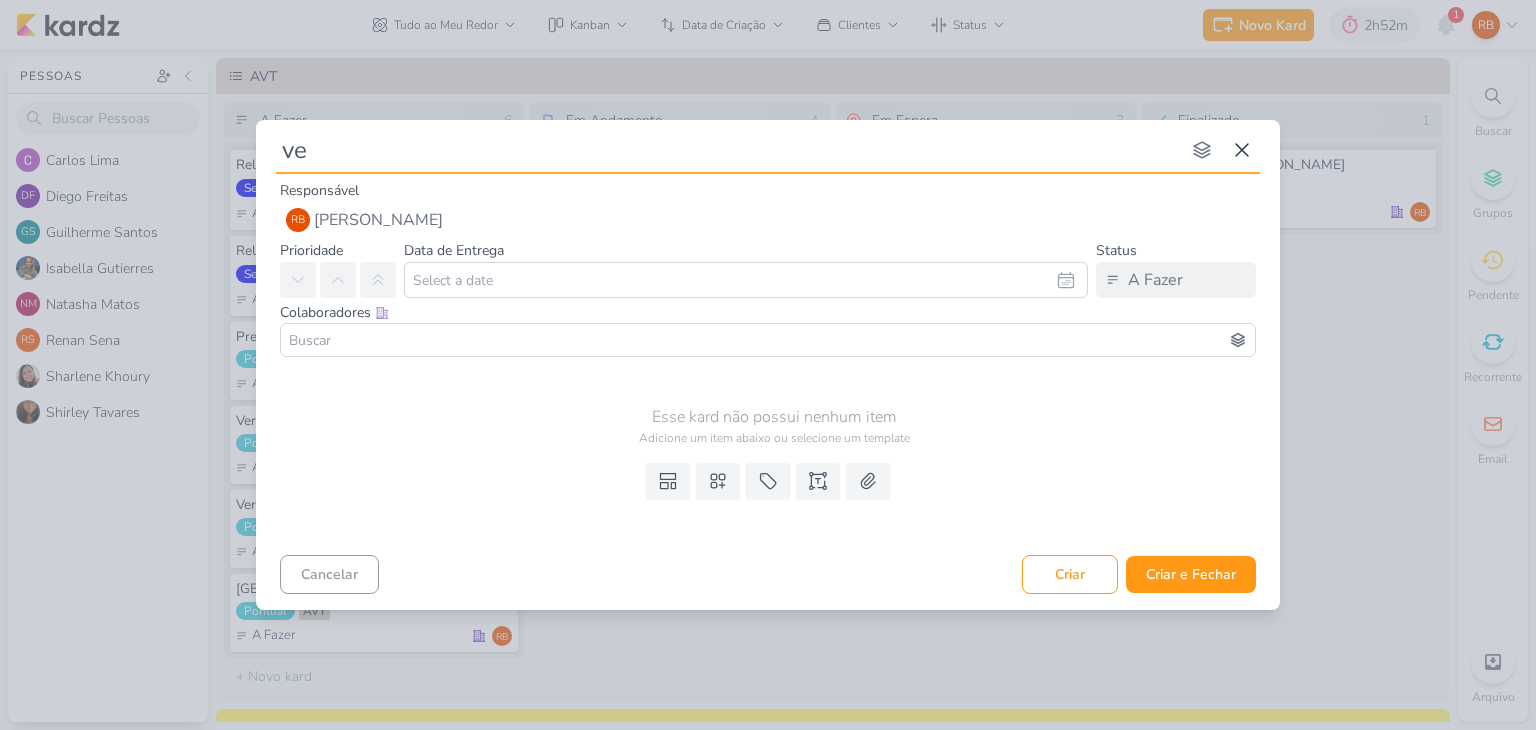 type on "ver" 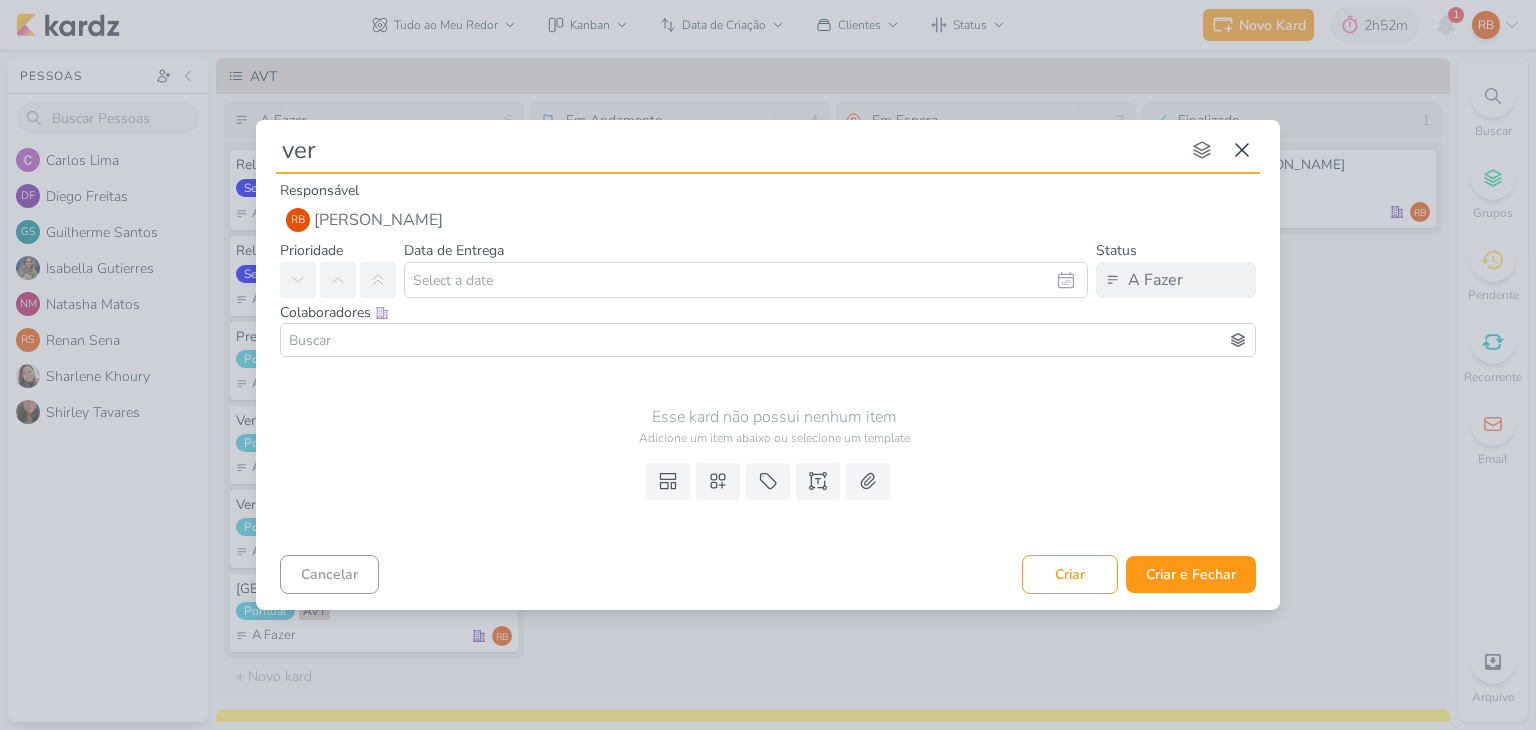 type 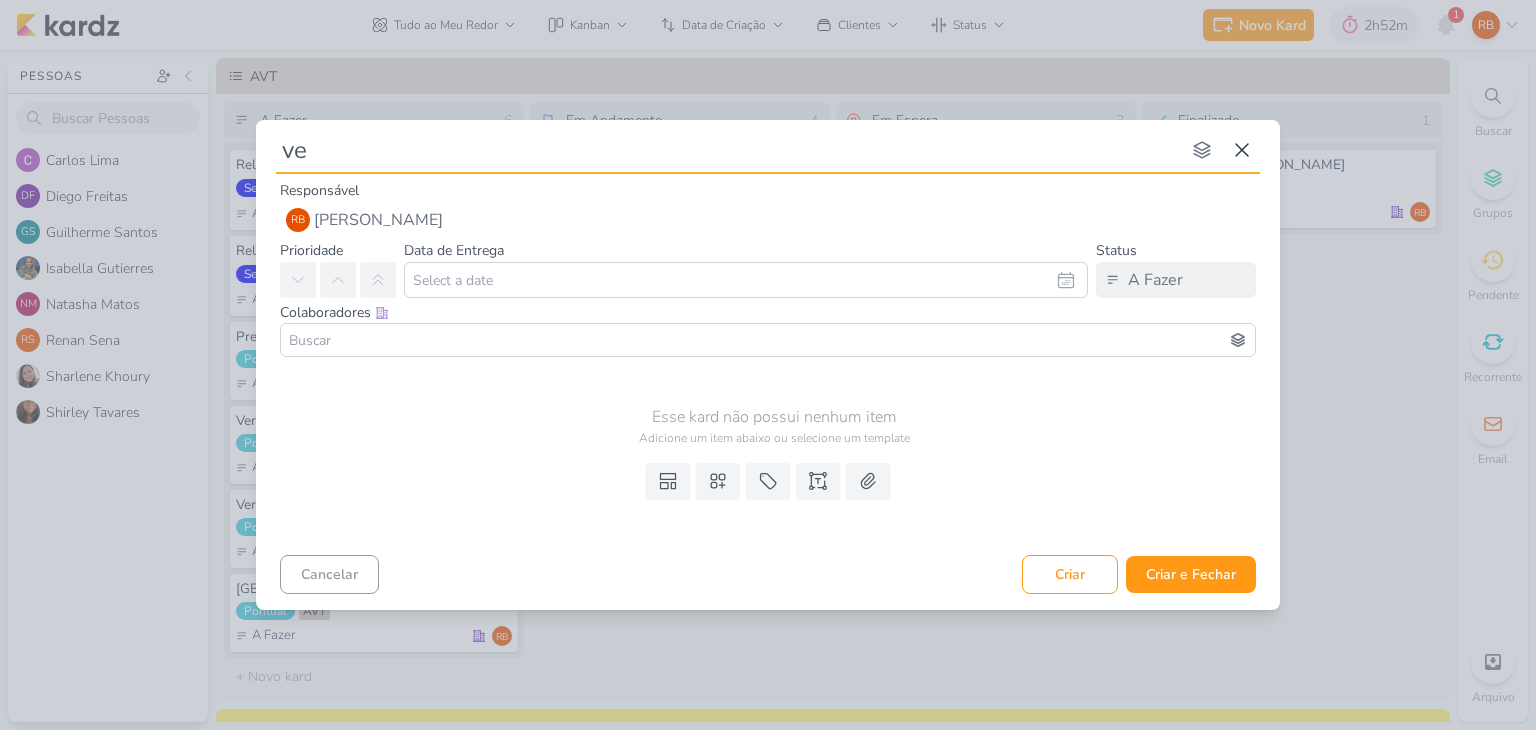type on "v" 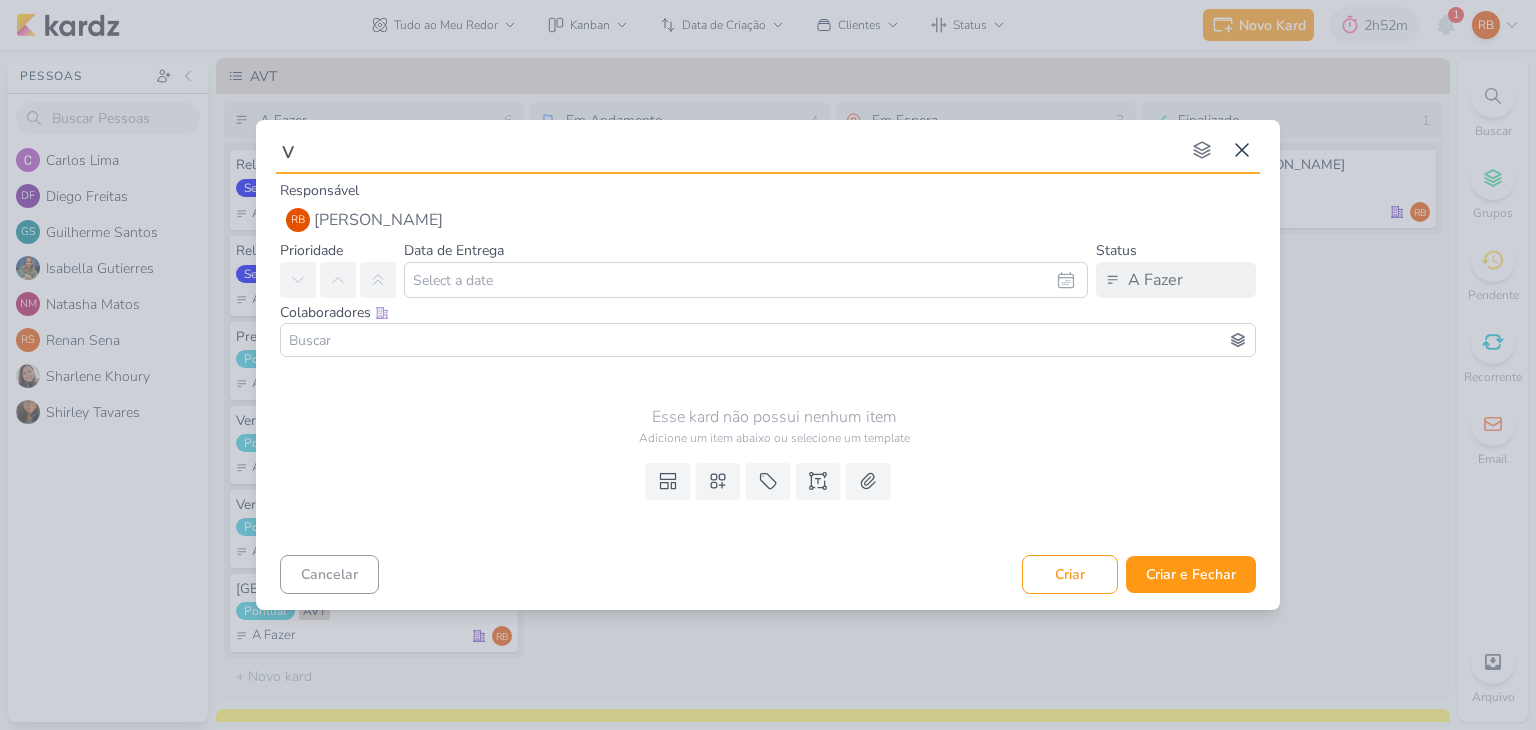 type 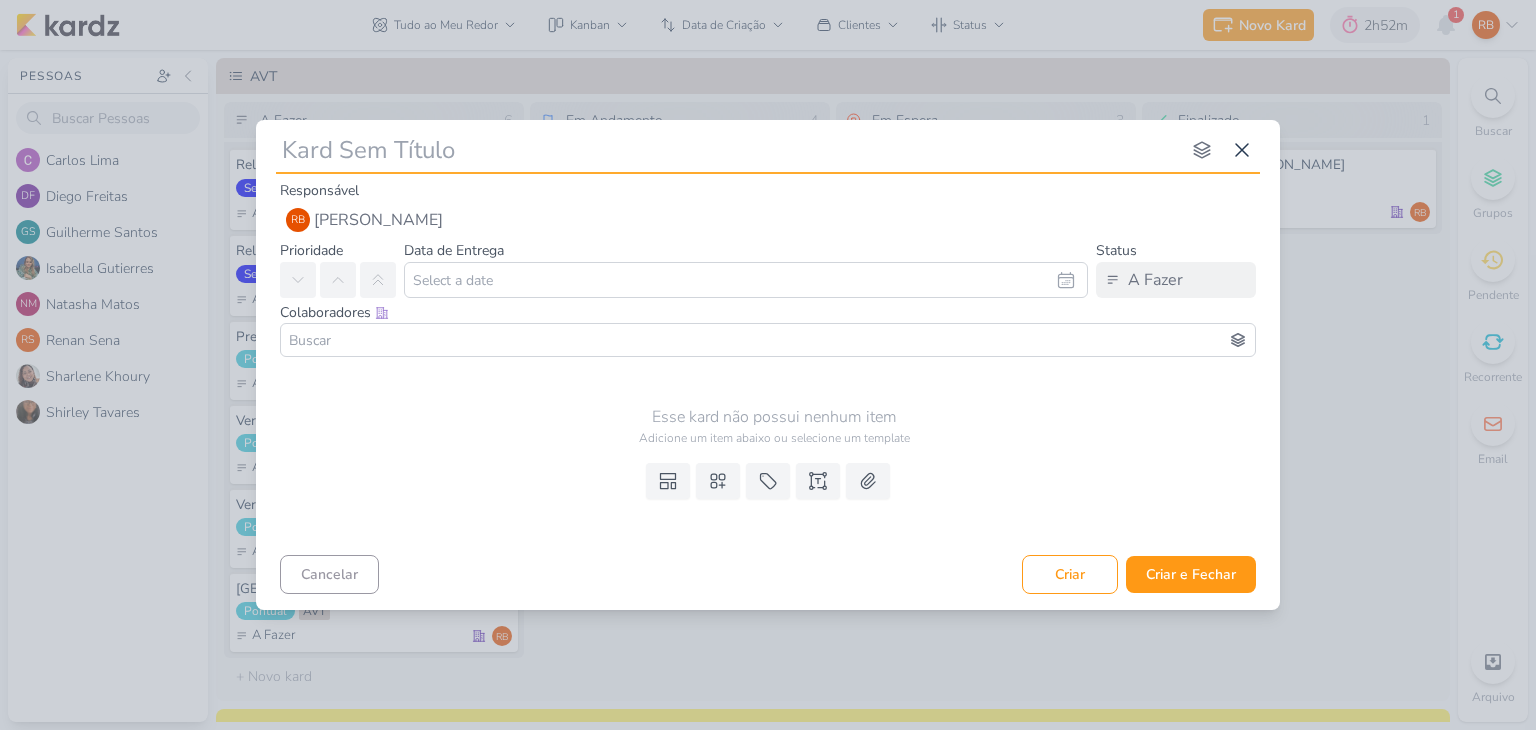 type 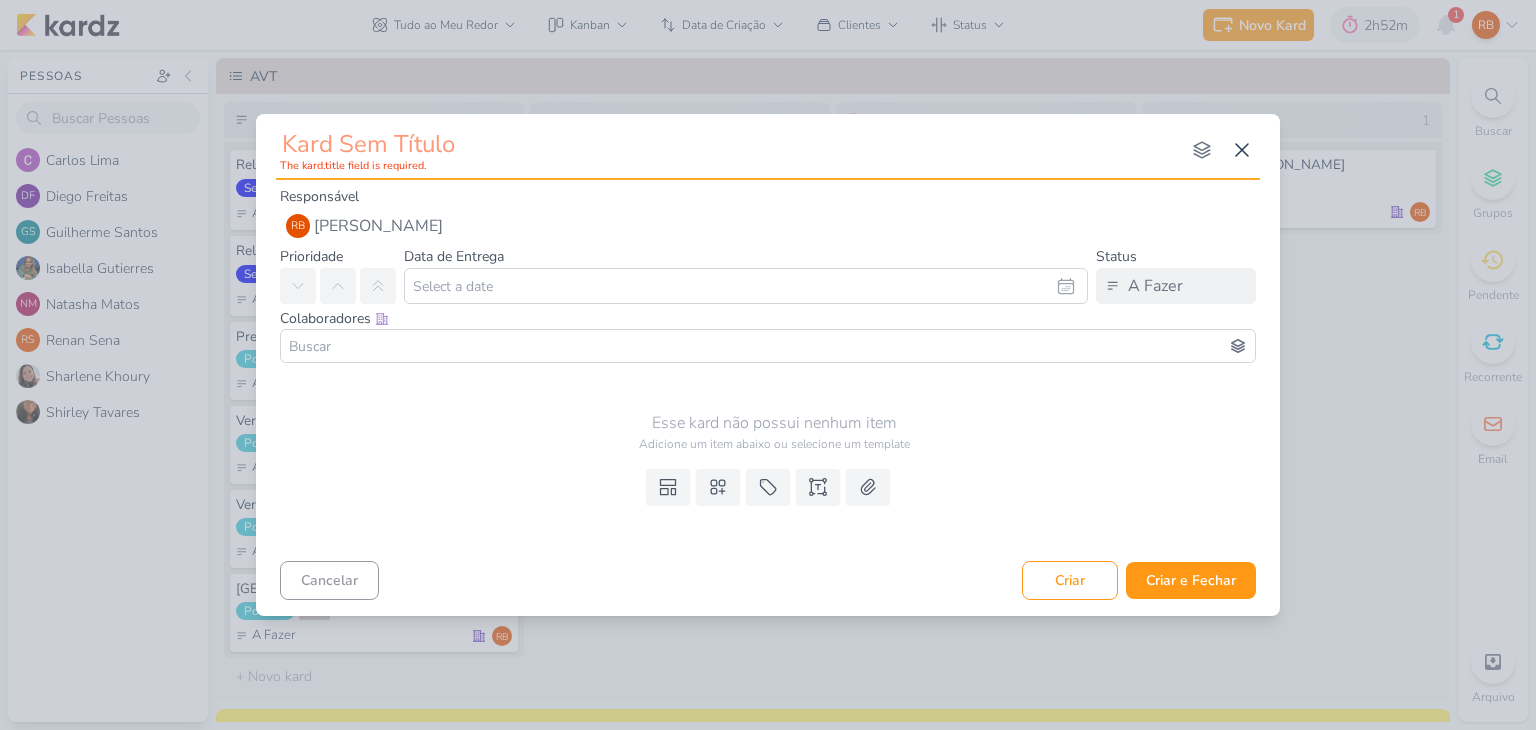 type on "V" 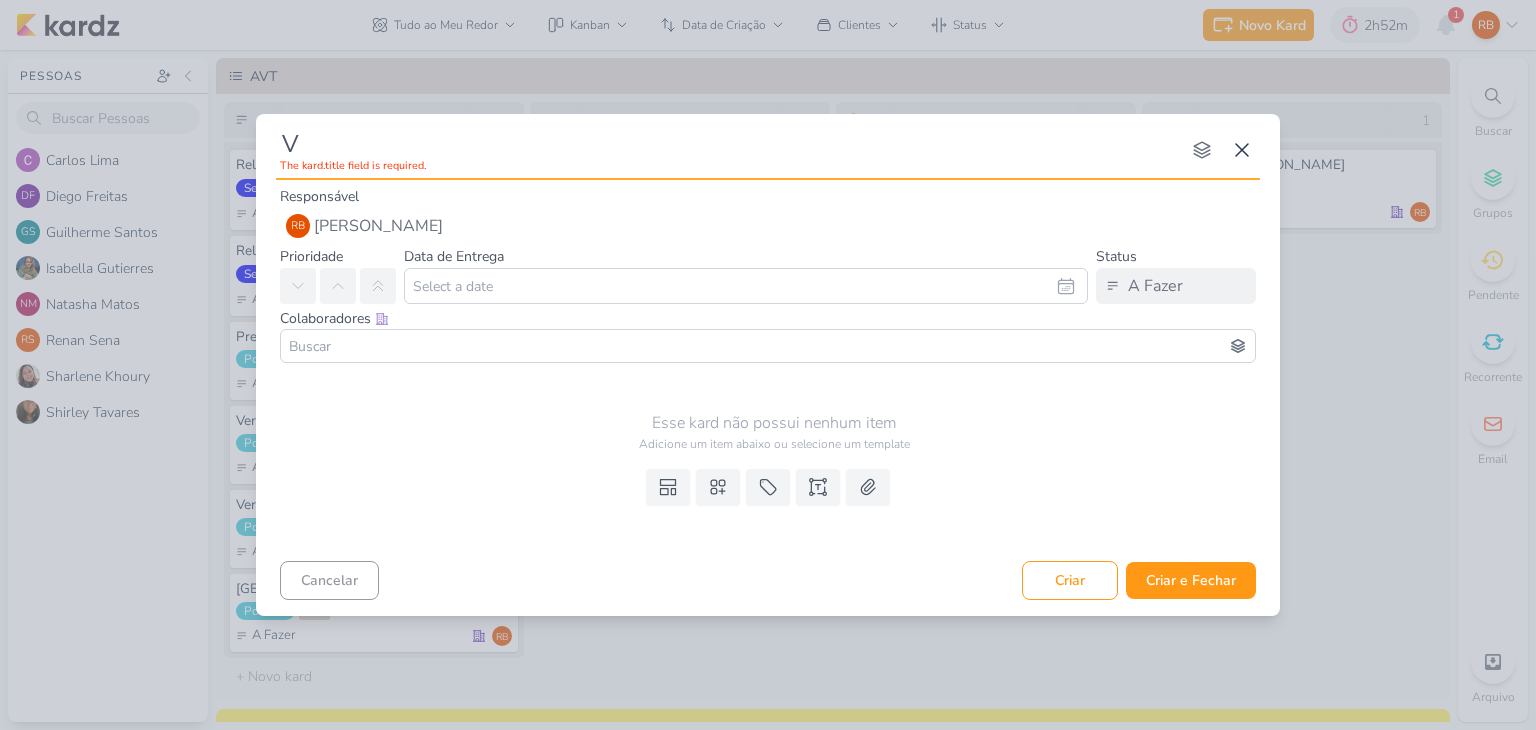 type 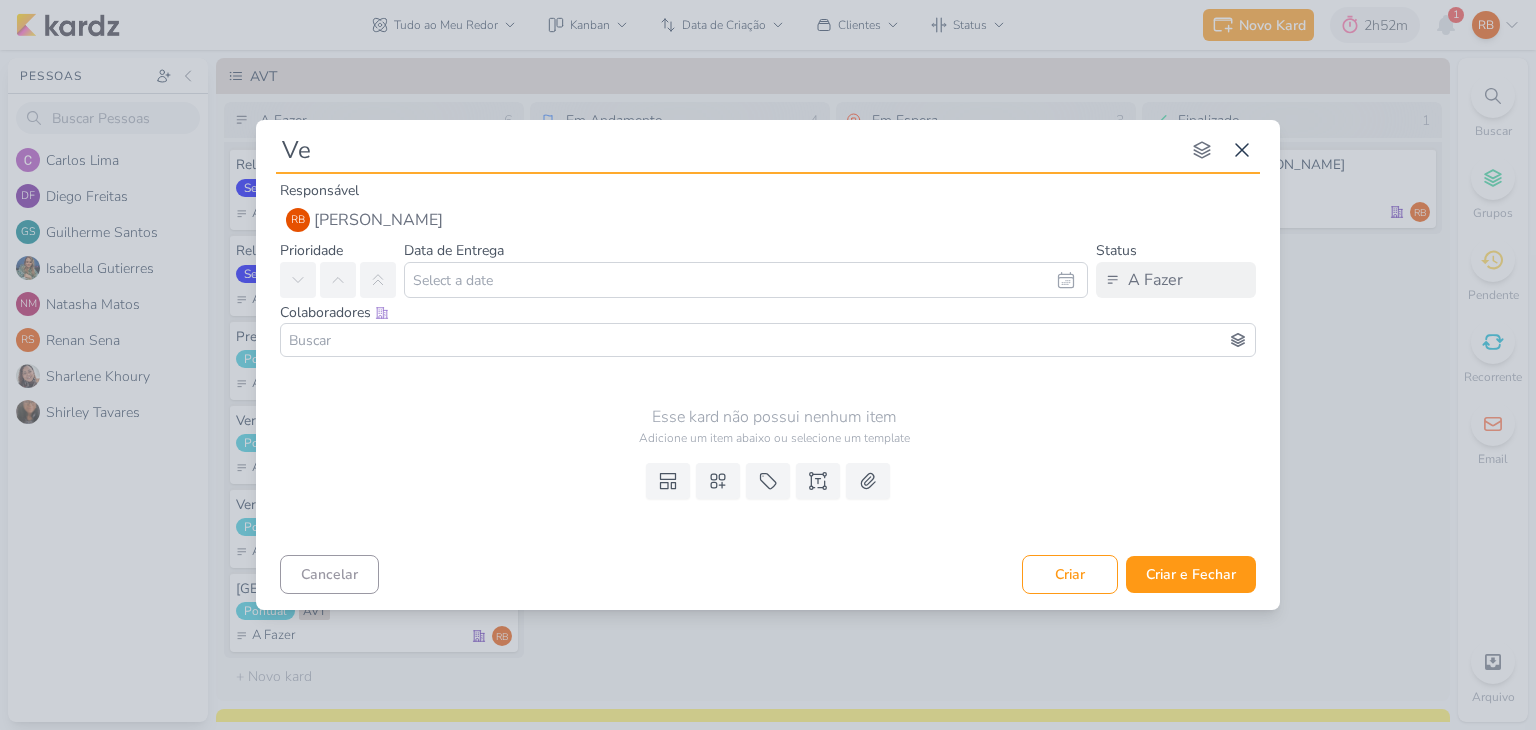 type on "Ver" 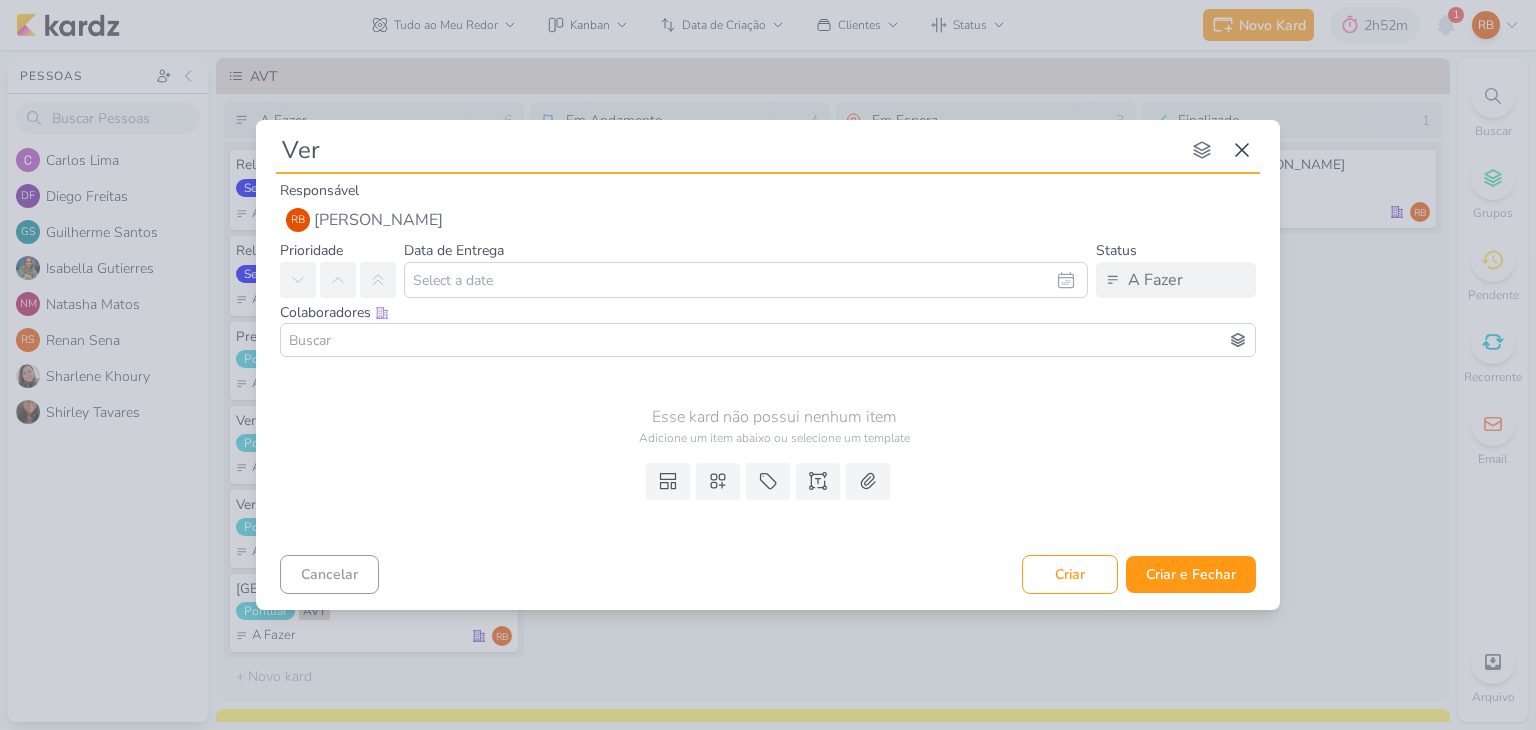 type 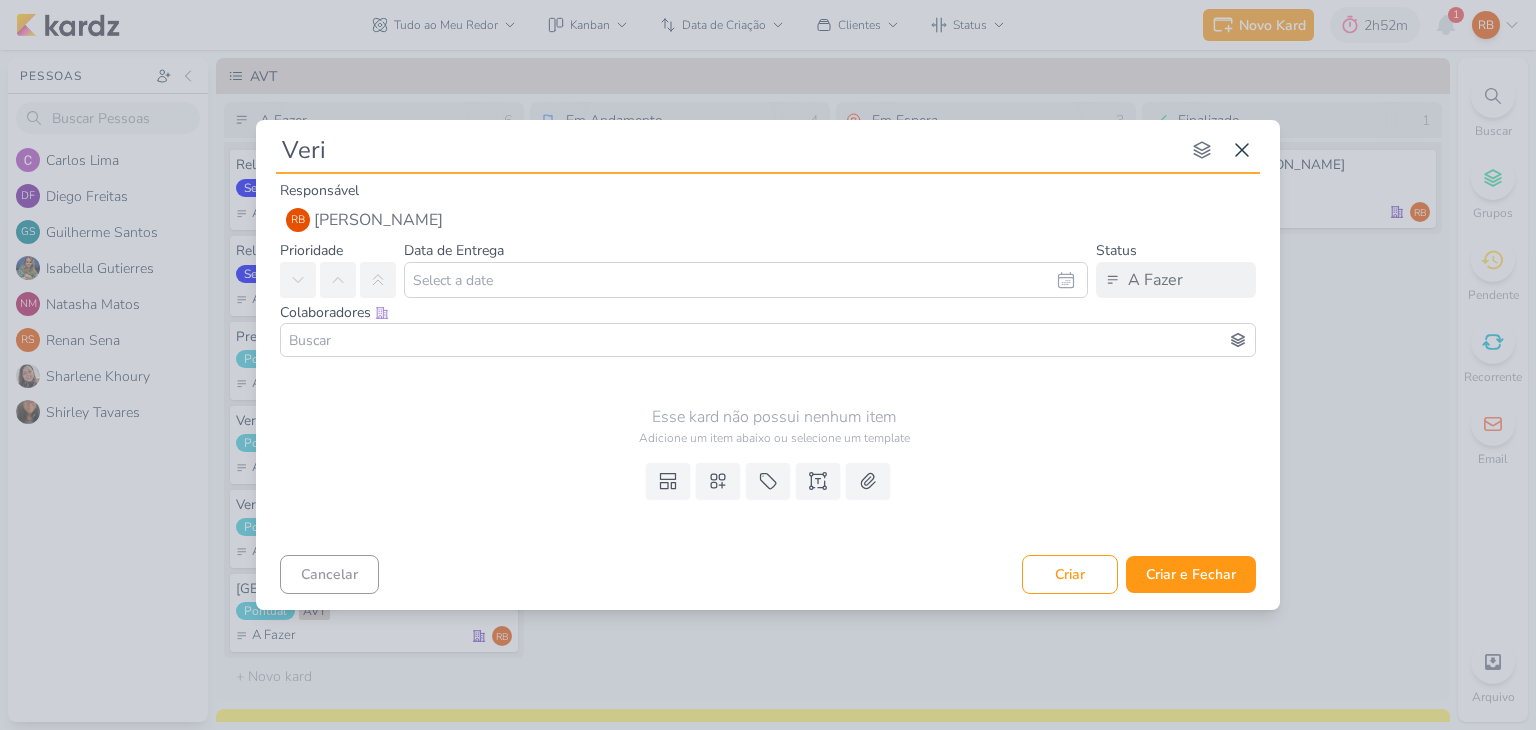type on "Verif" 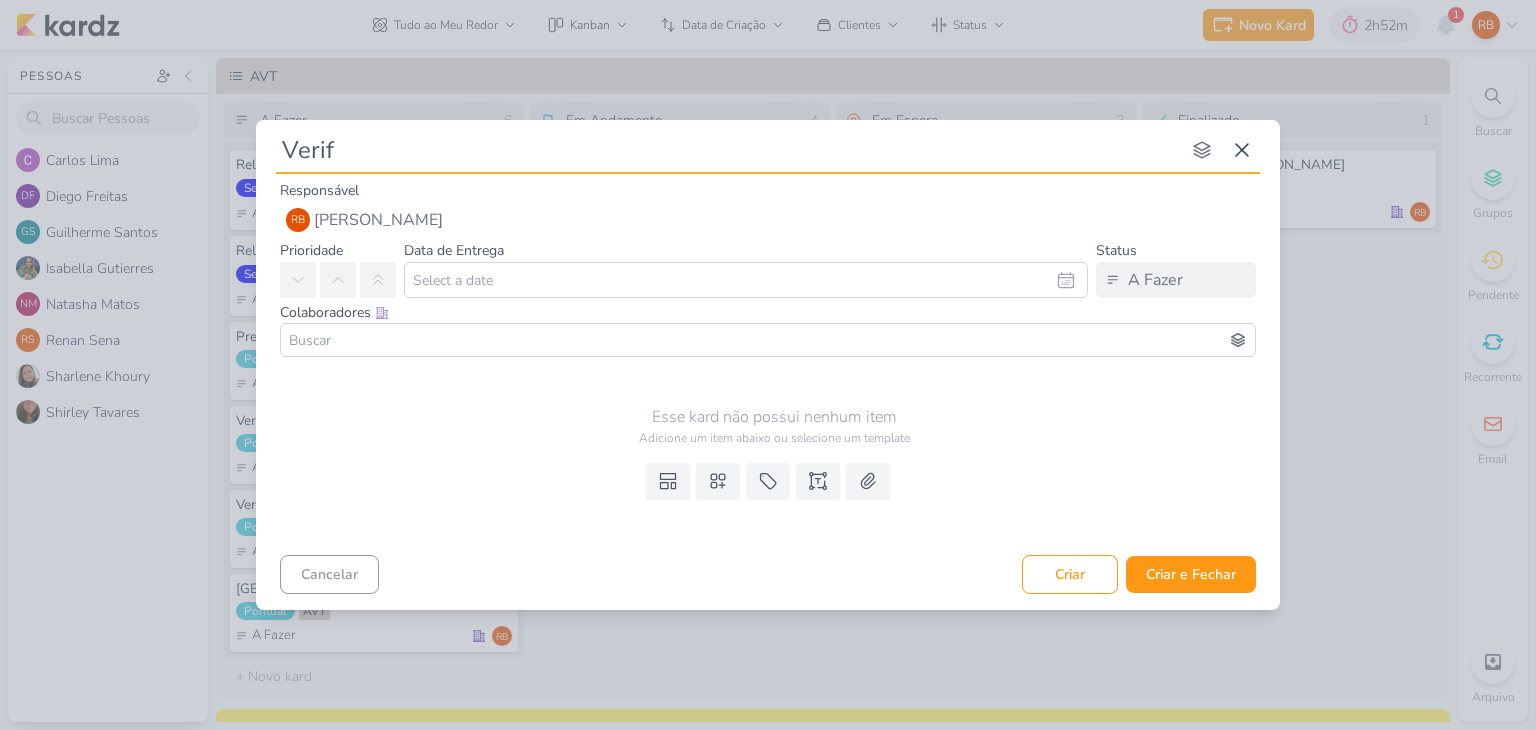 type 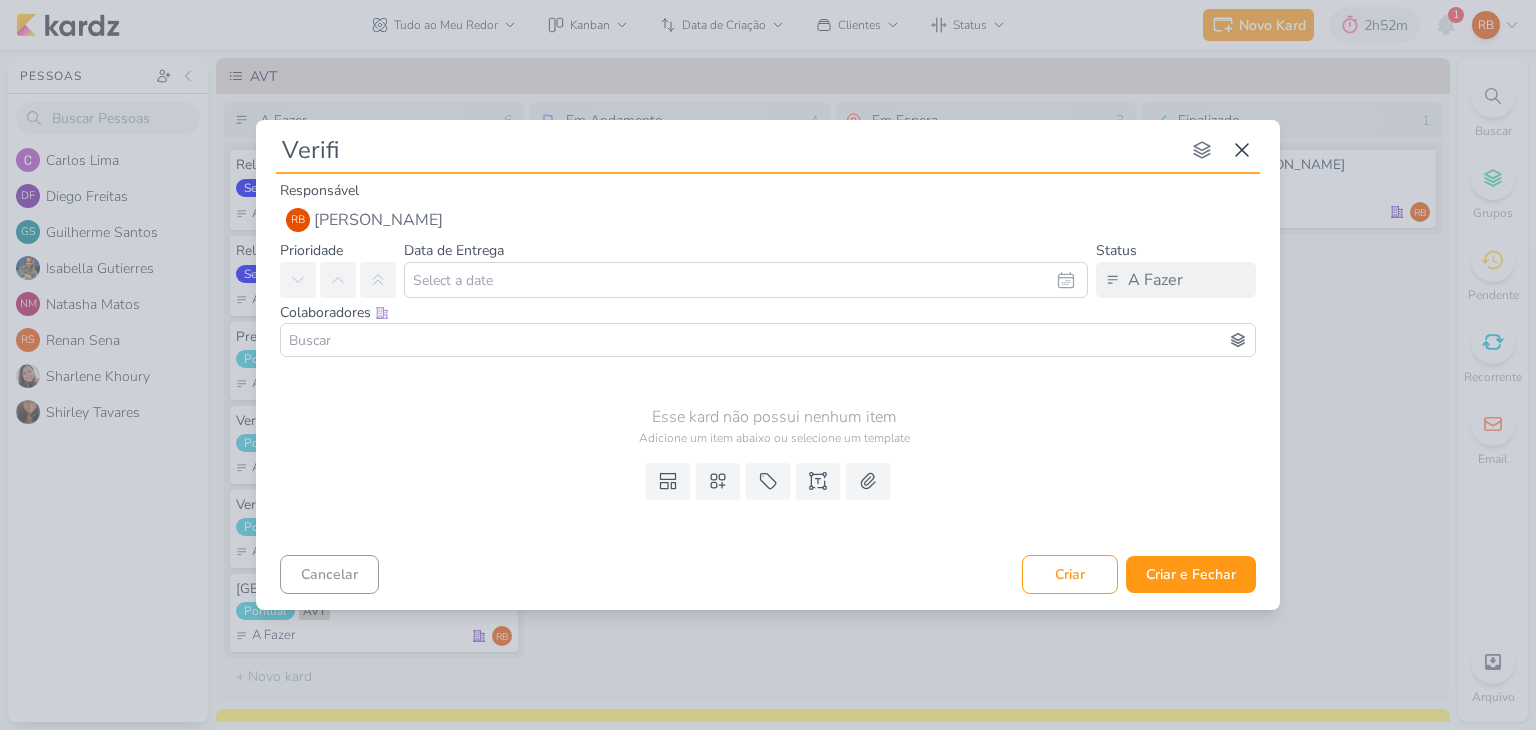 type 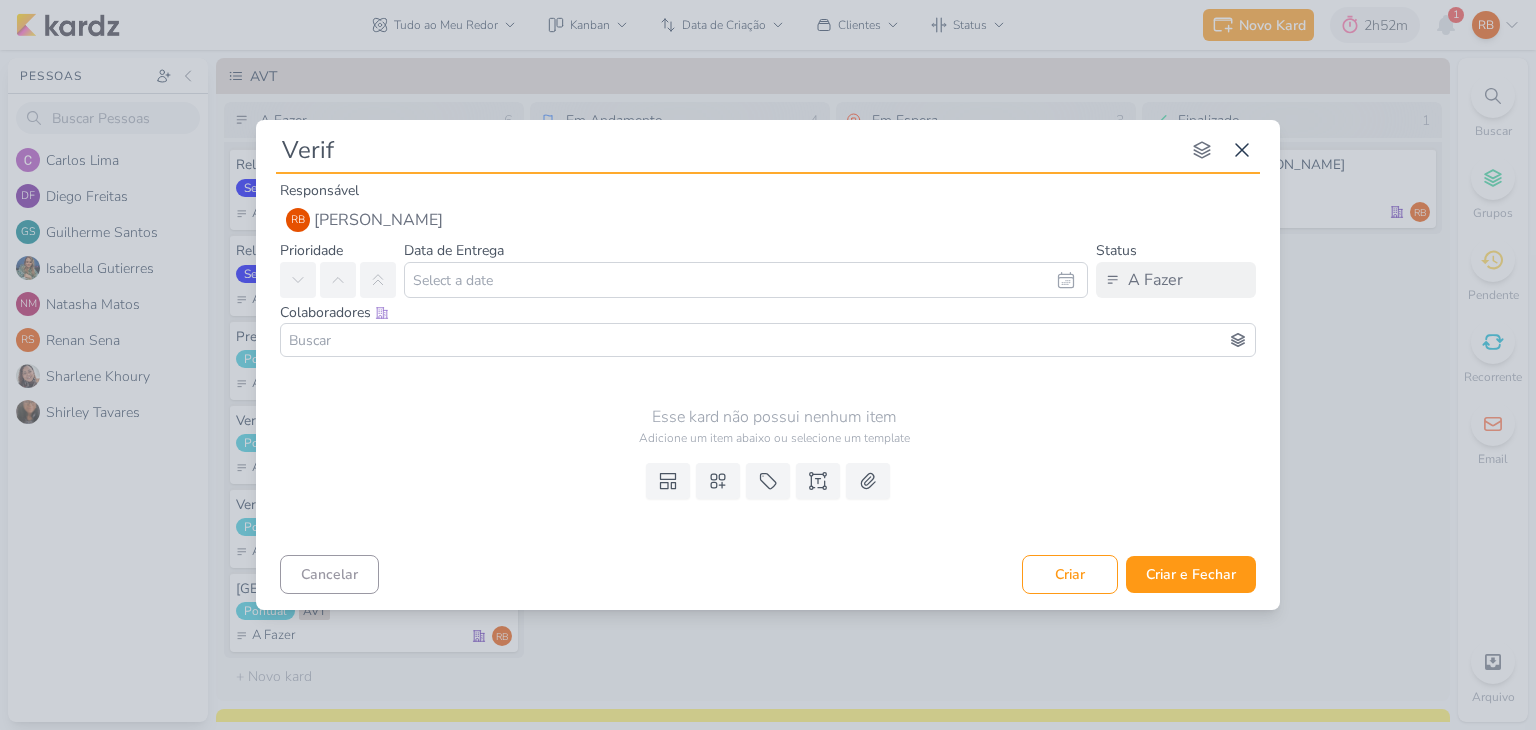 type 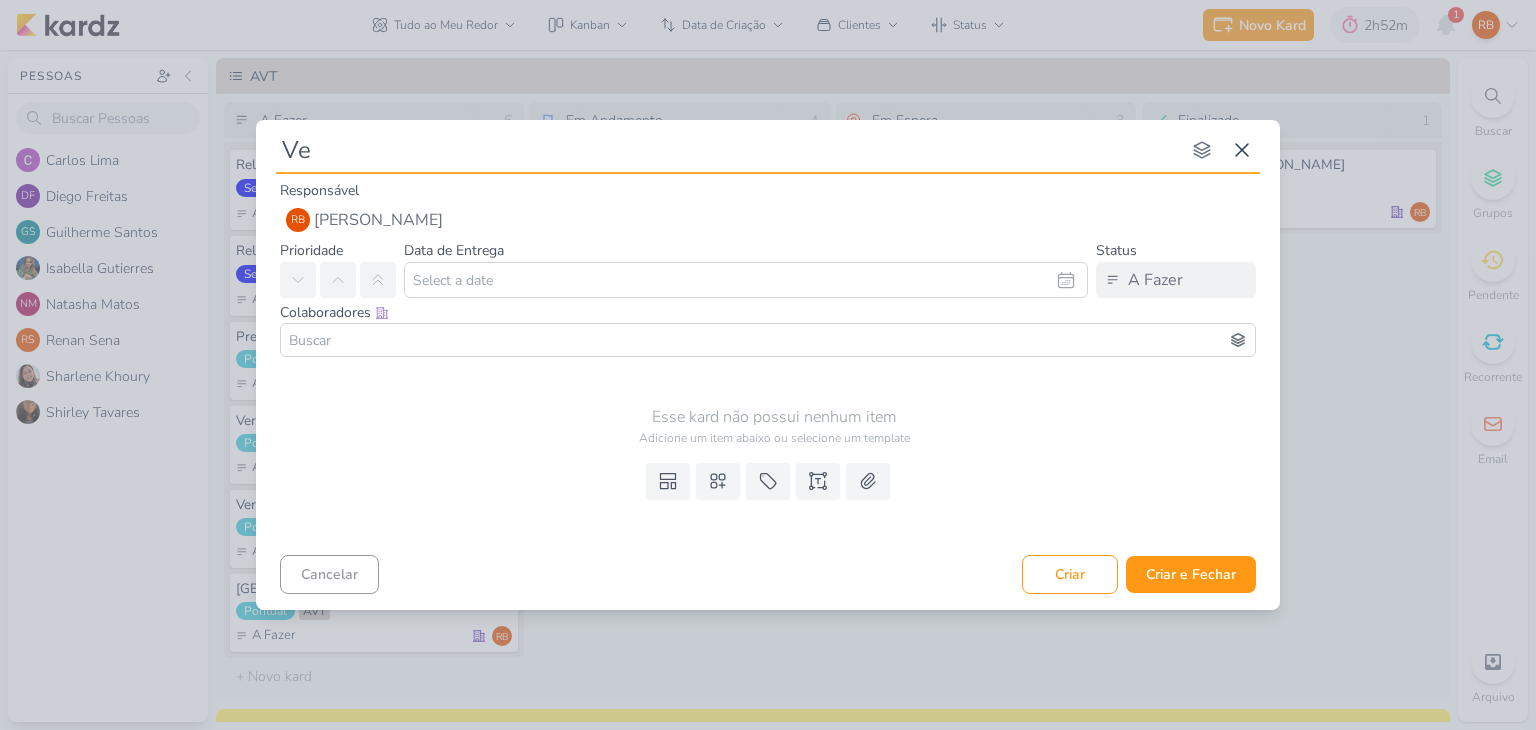 type on "V" 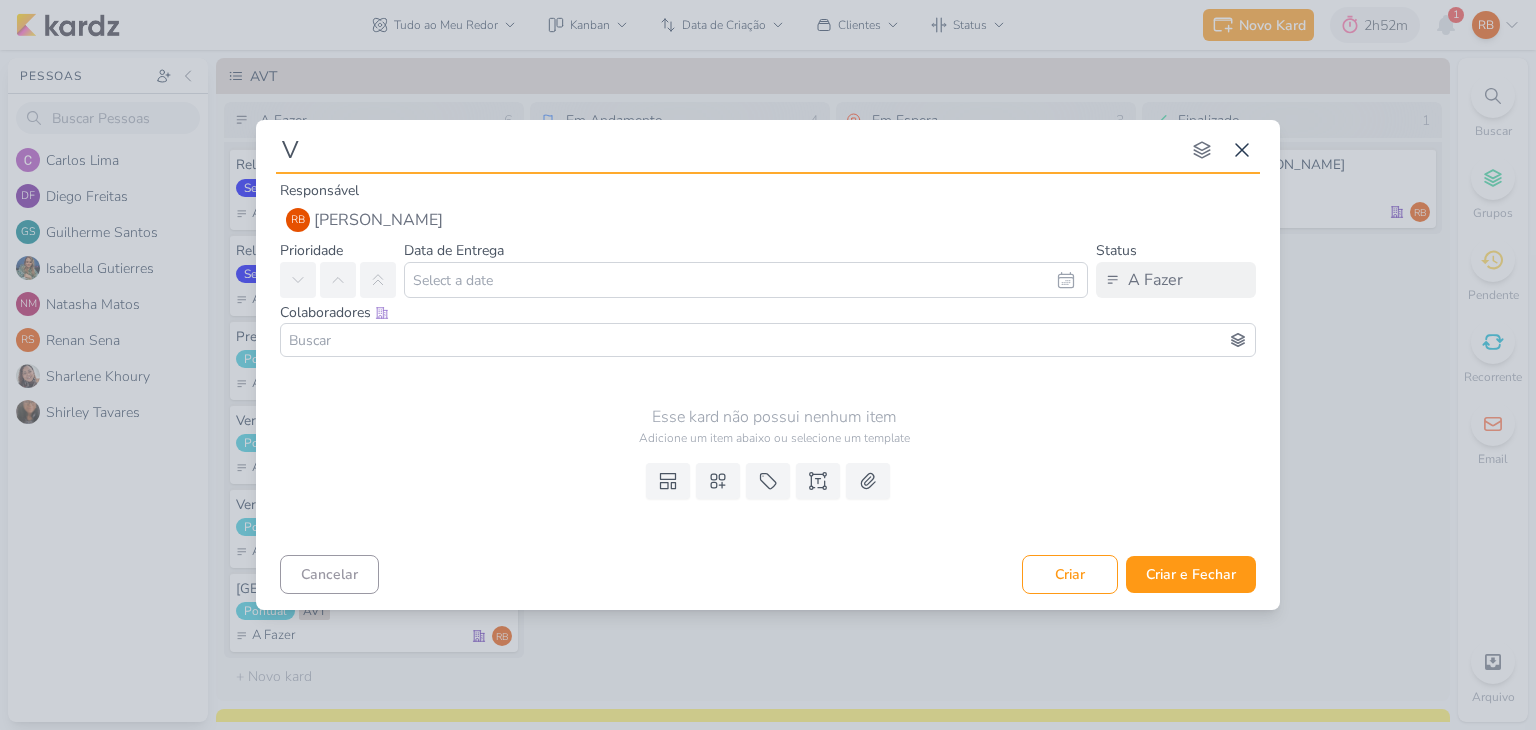 type 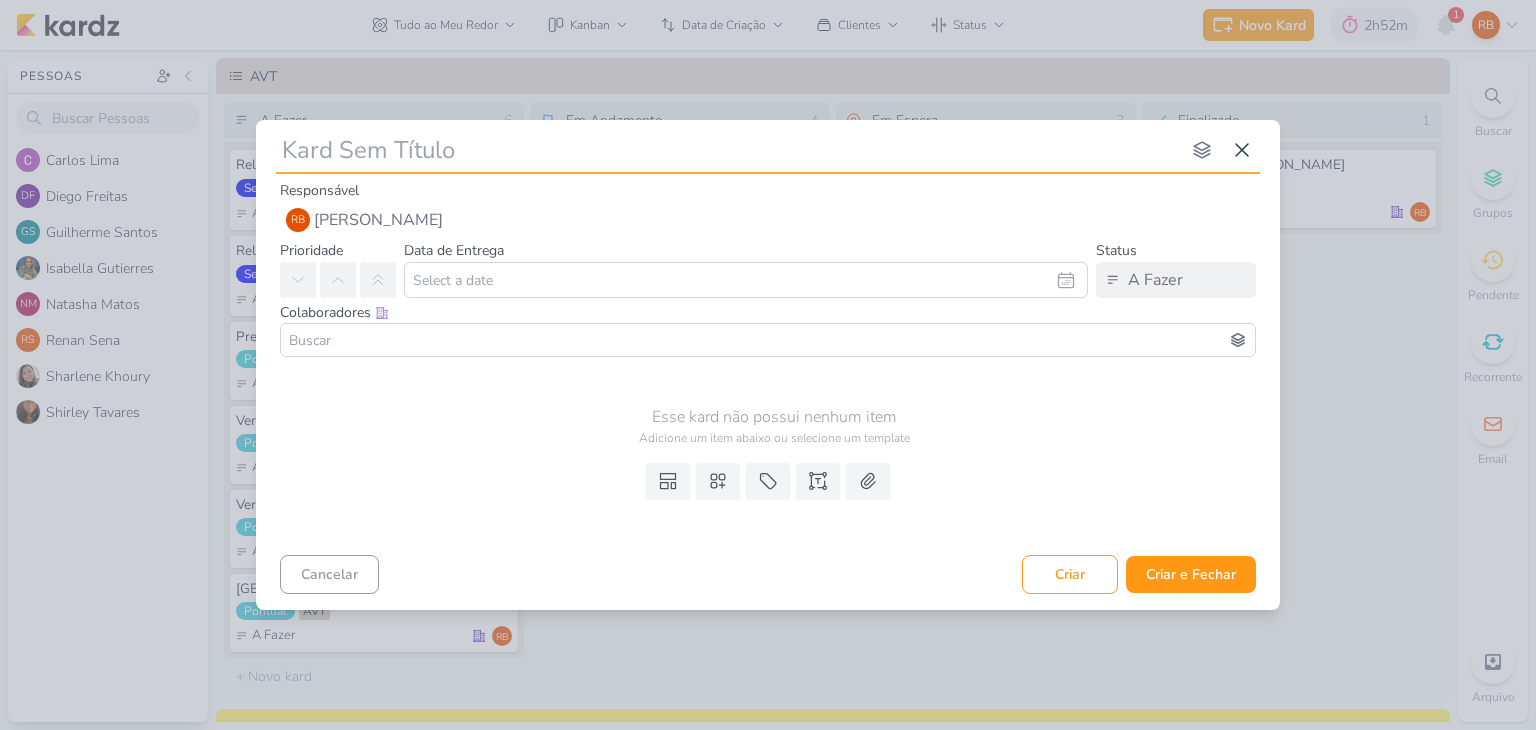 type 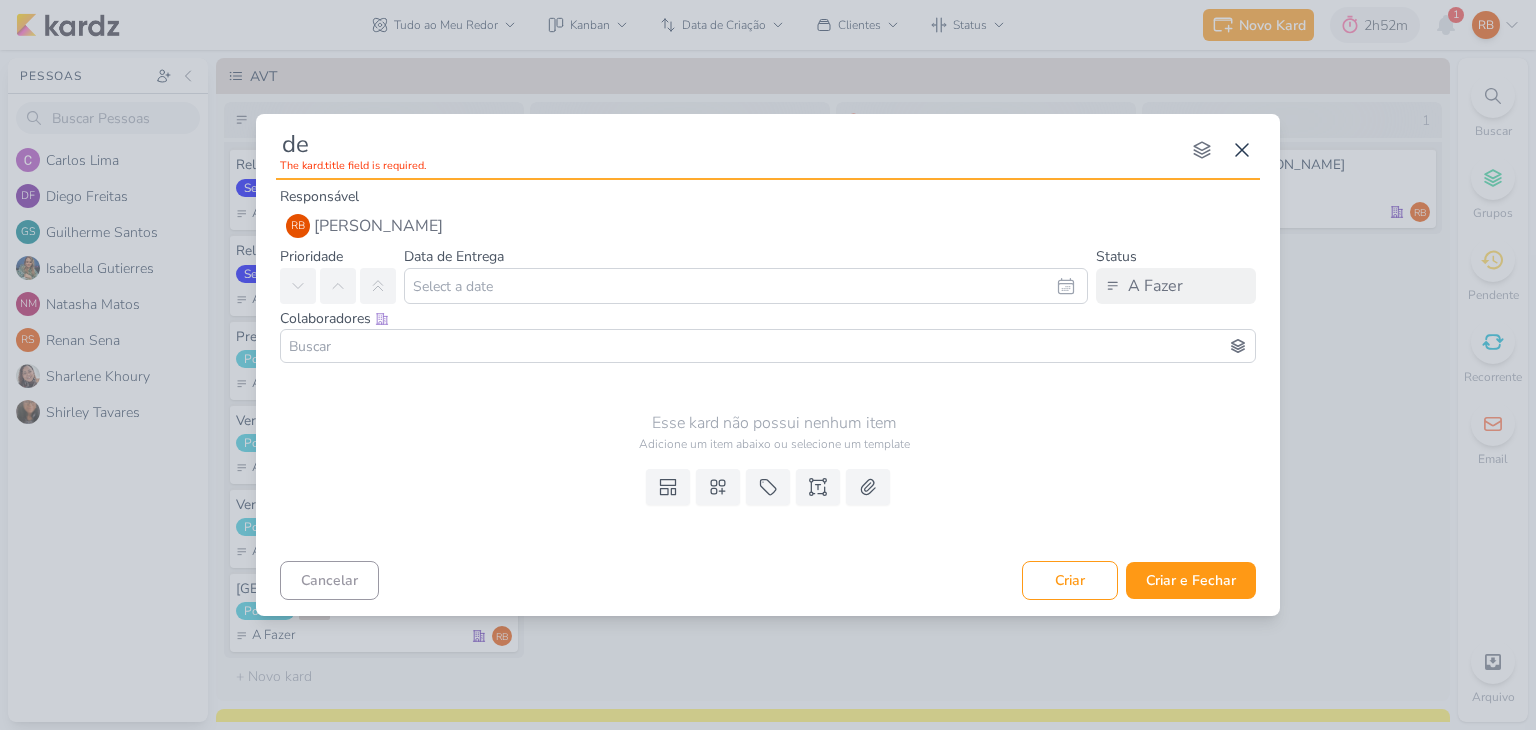 type on "dem" 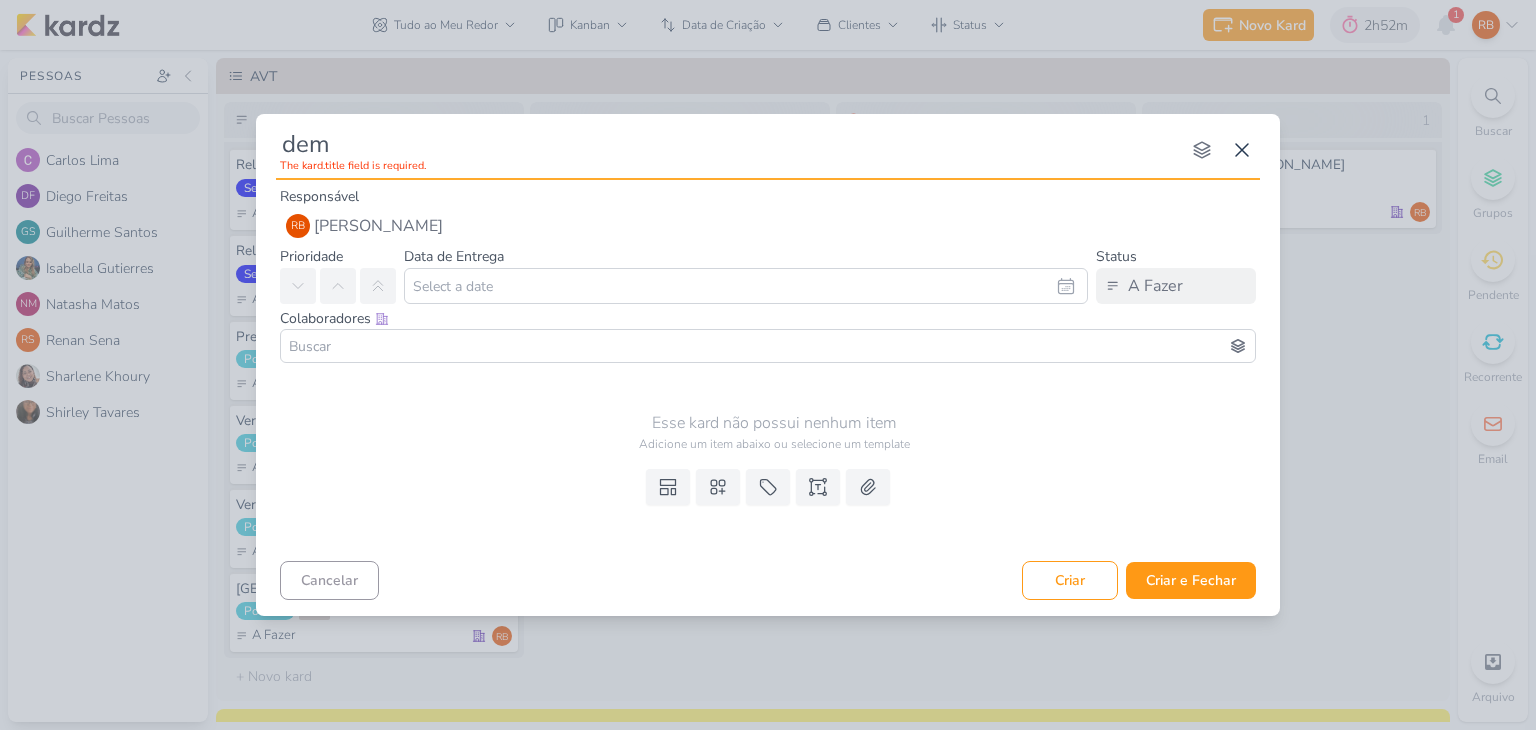 type 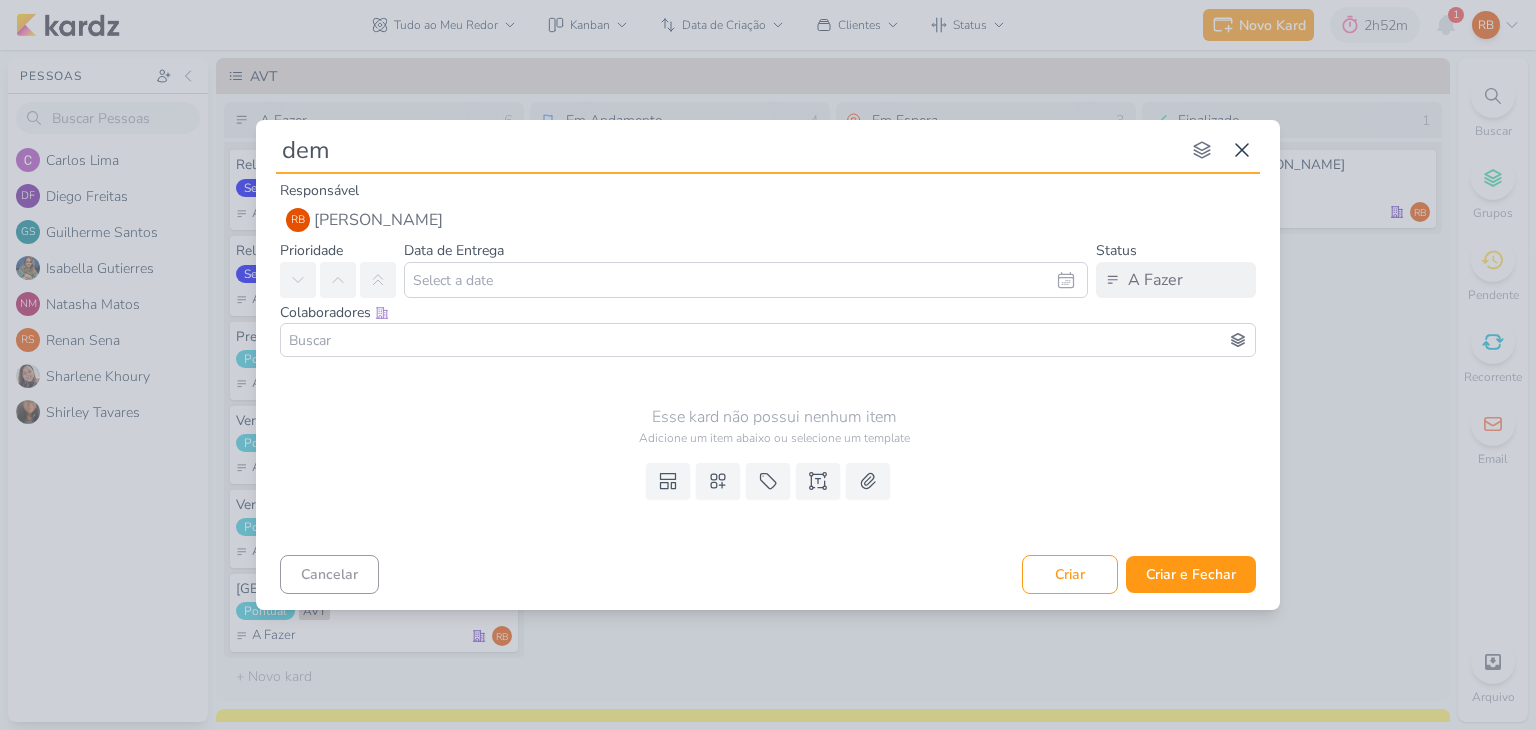 type on "de" 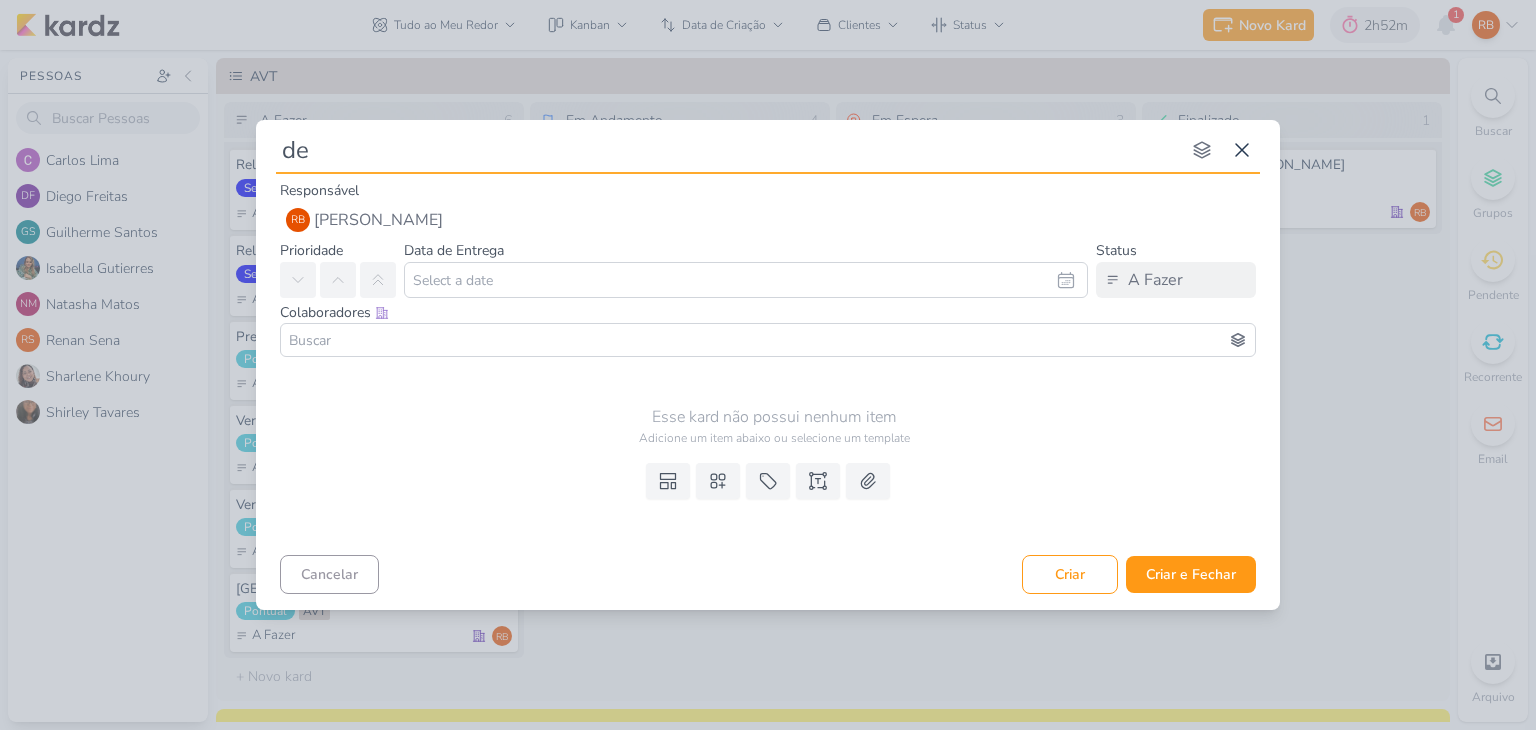 type 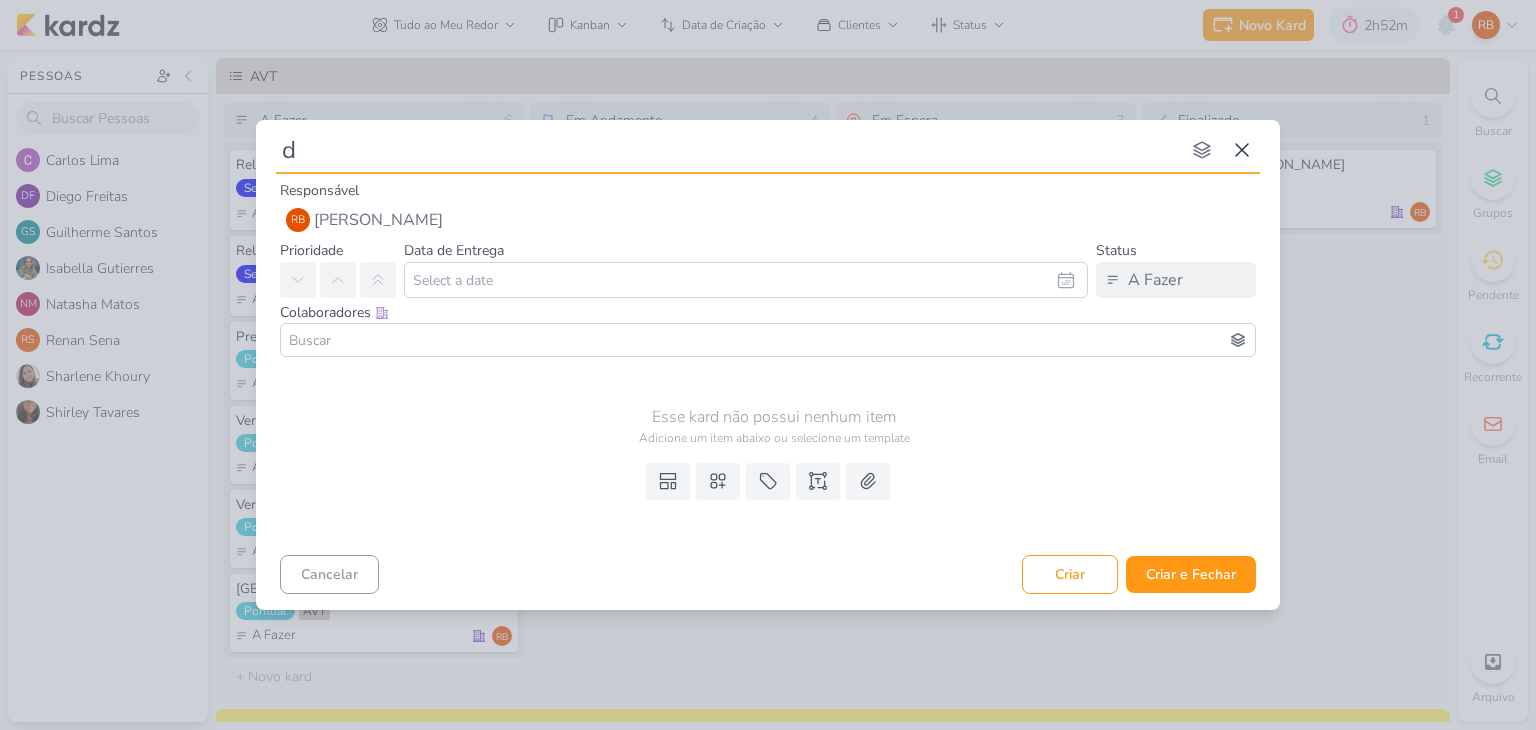 type 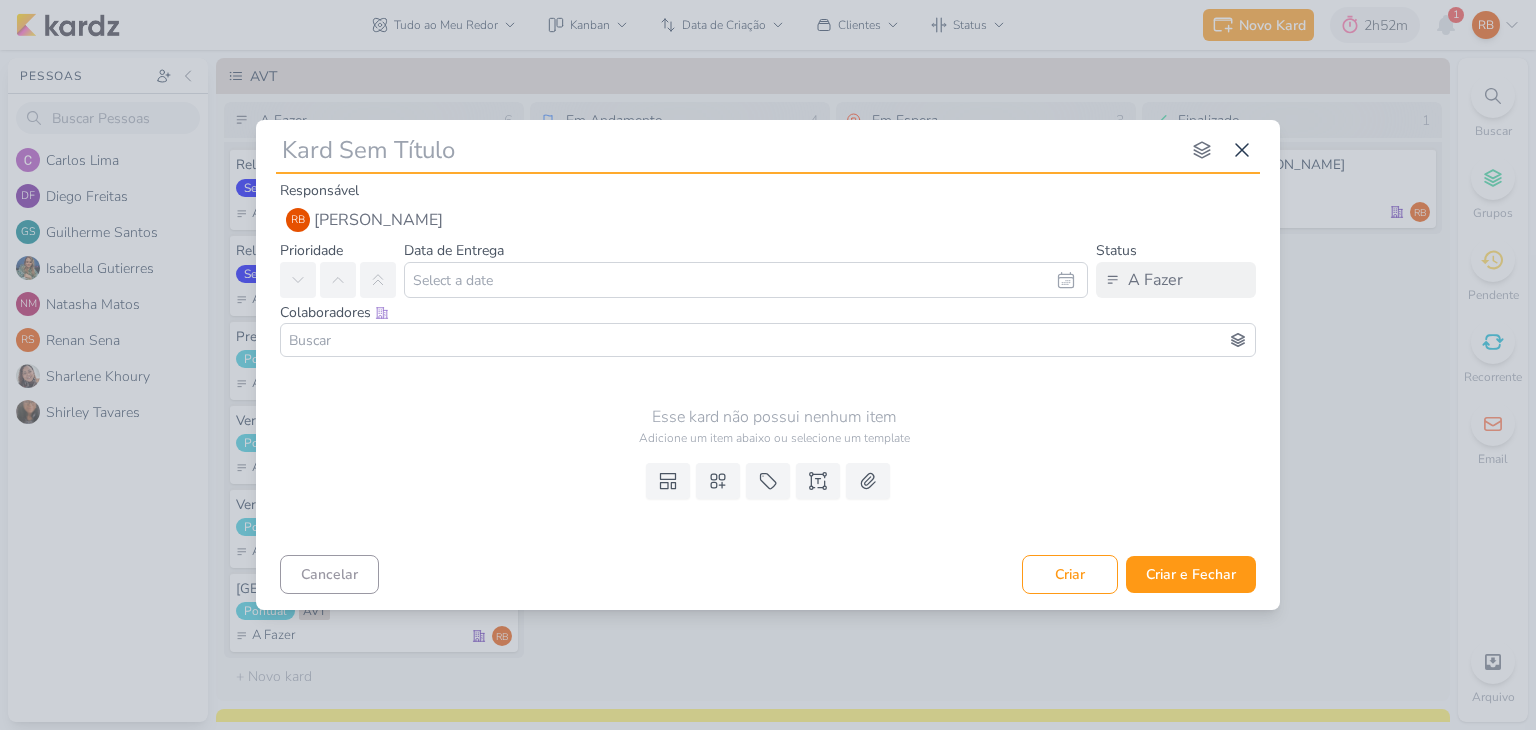 type 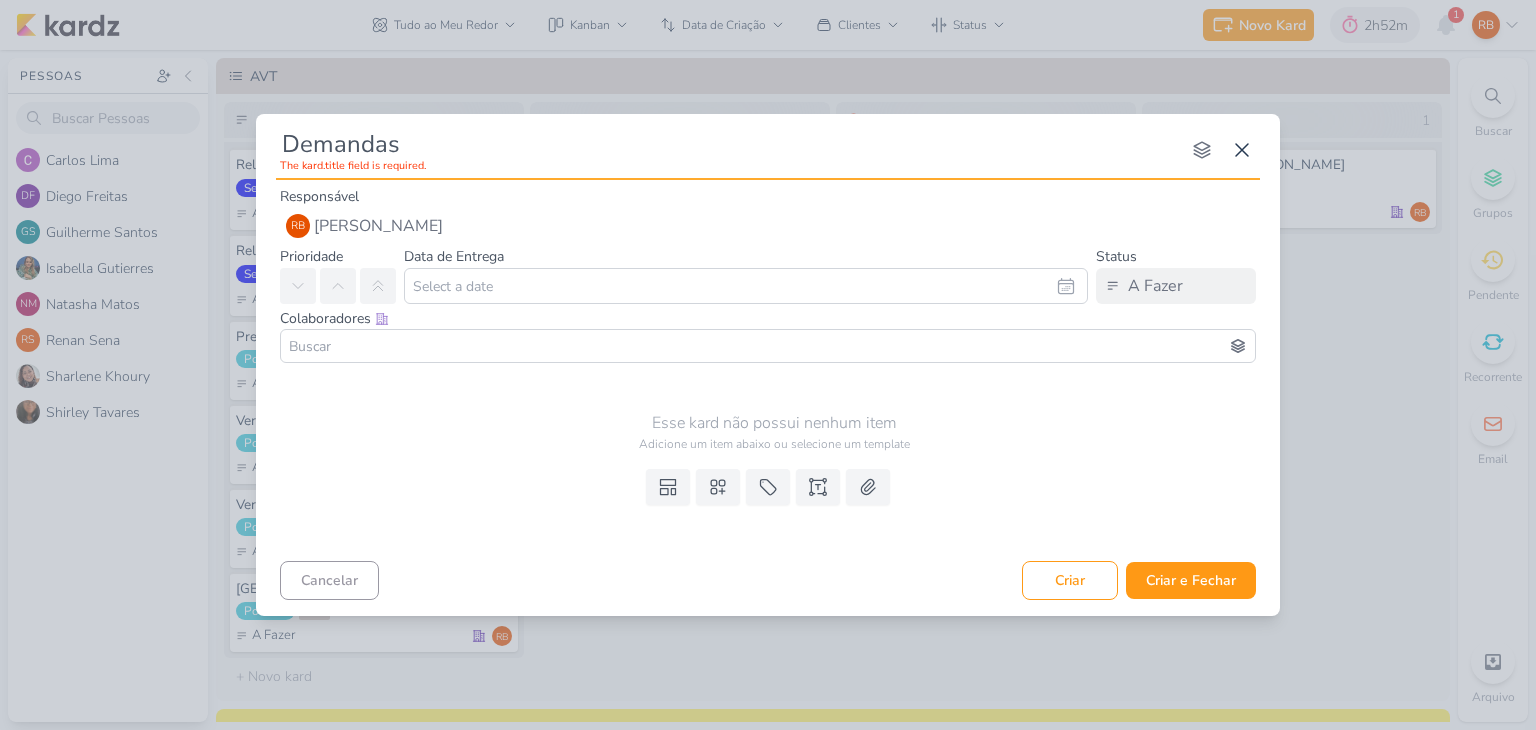 type on "Demandas" 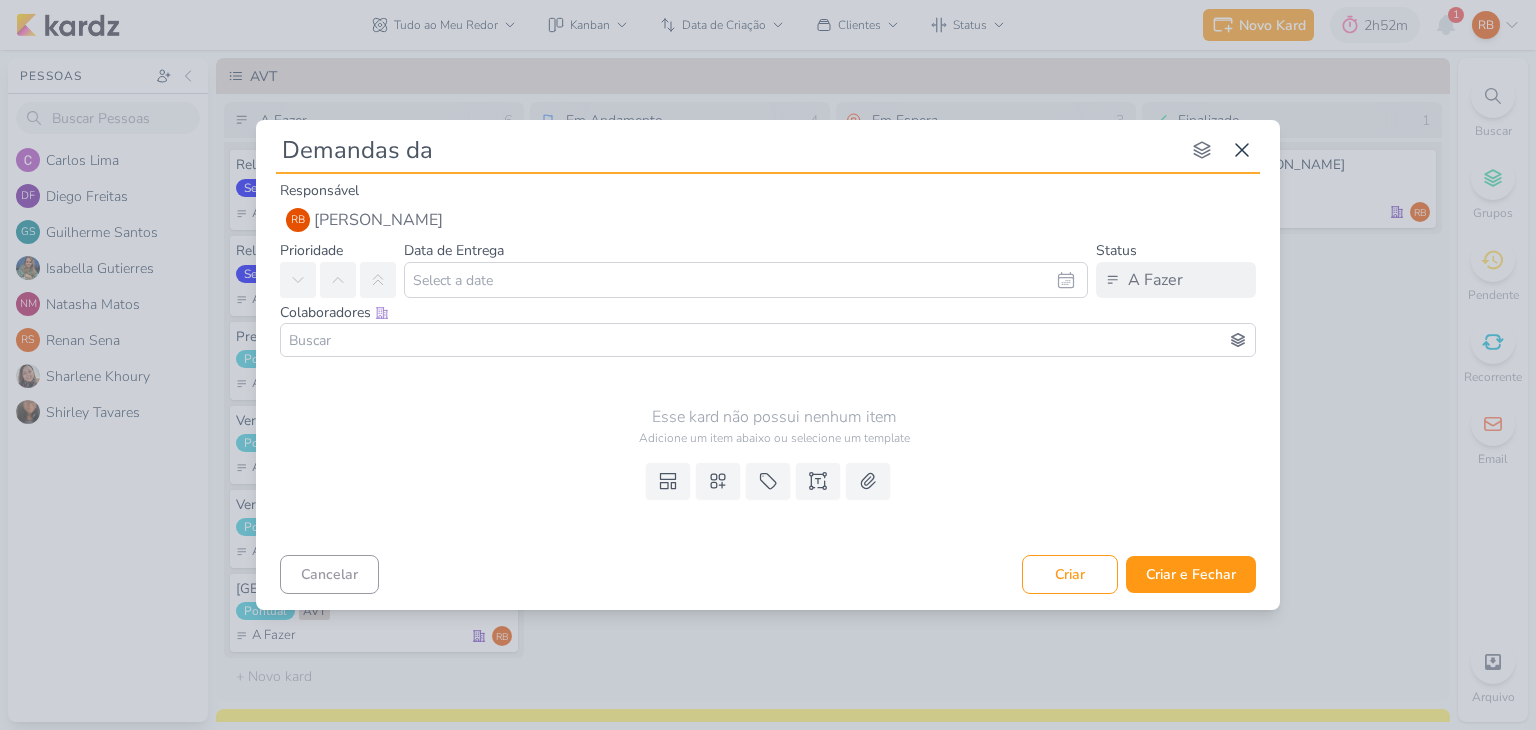 type on "Demandas da g" 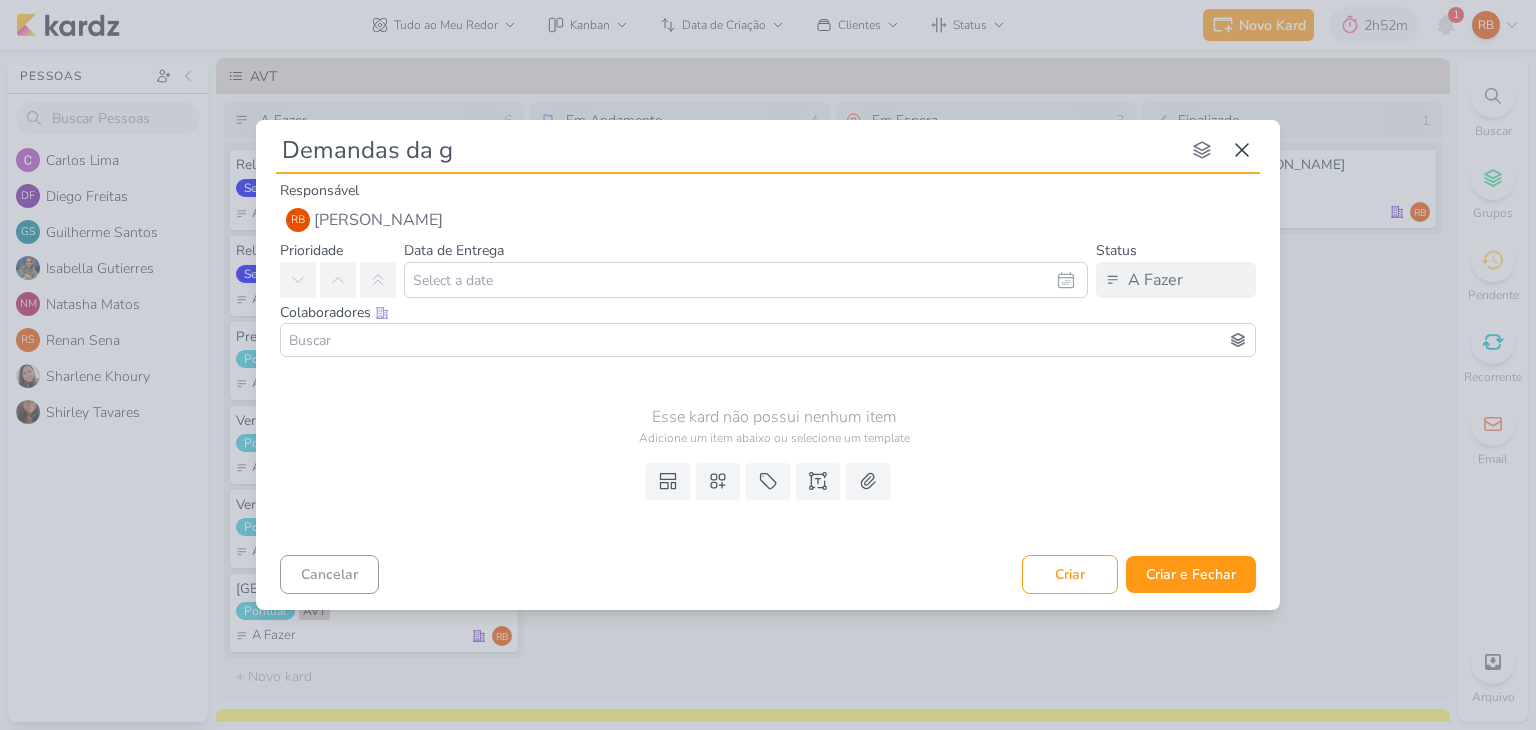 type 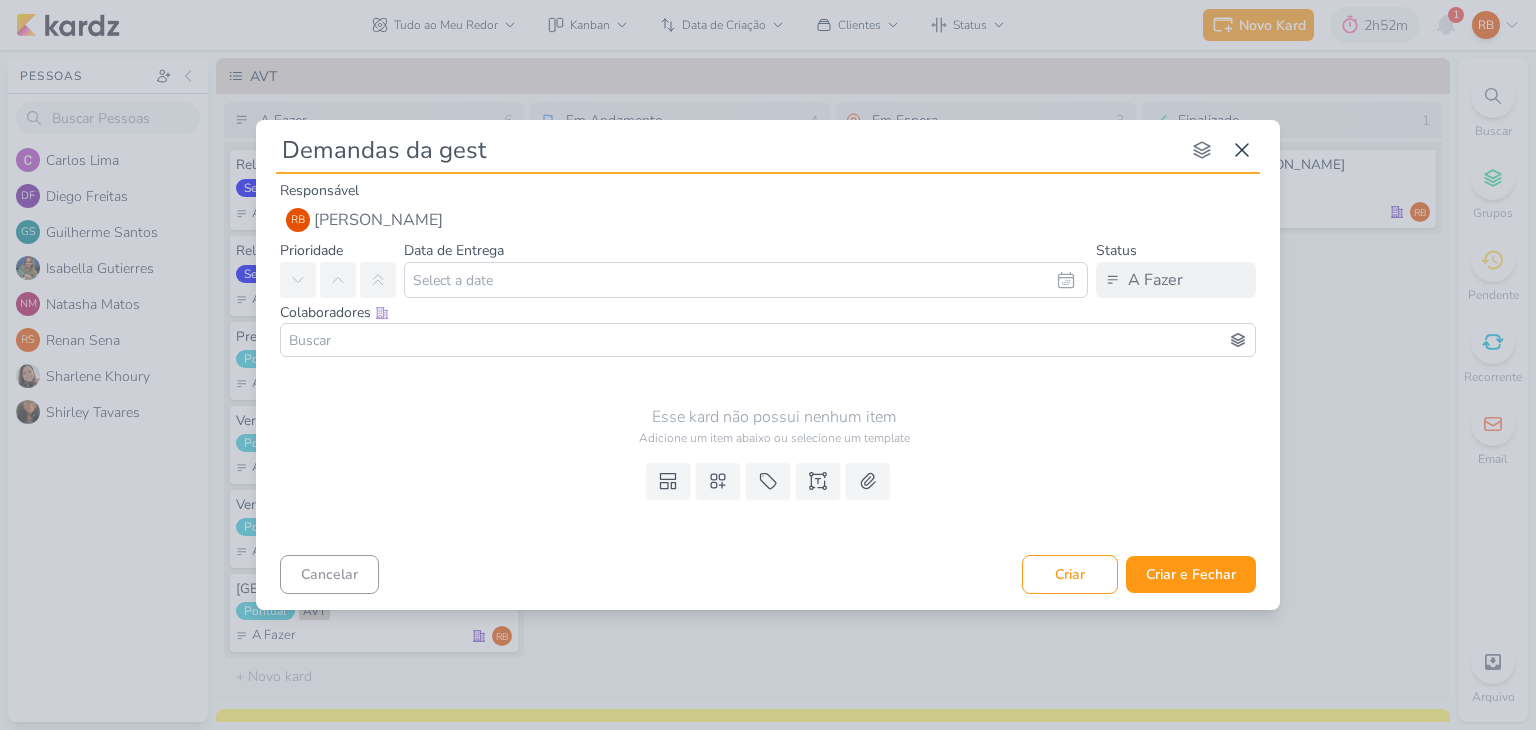 type on "Demandas da gestã" 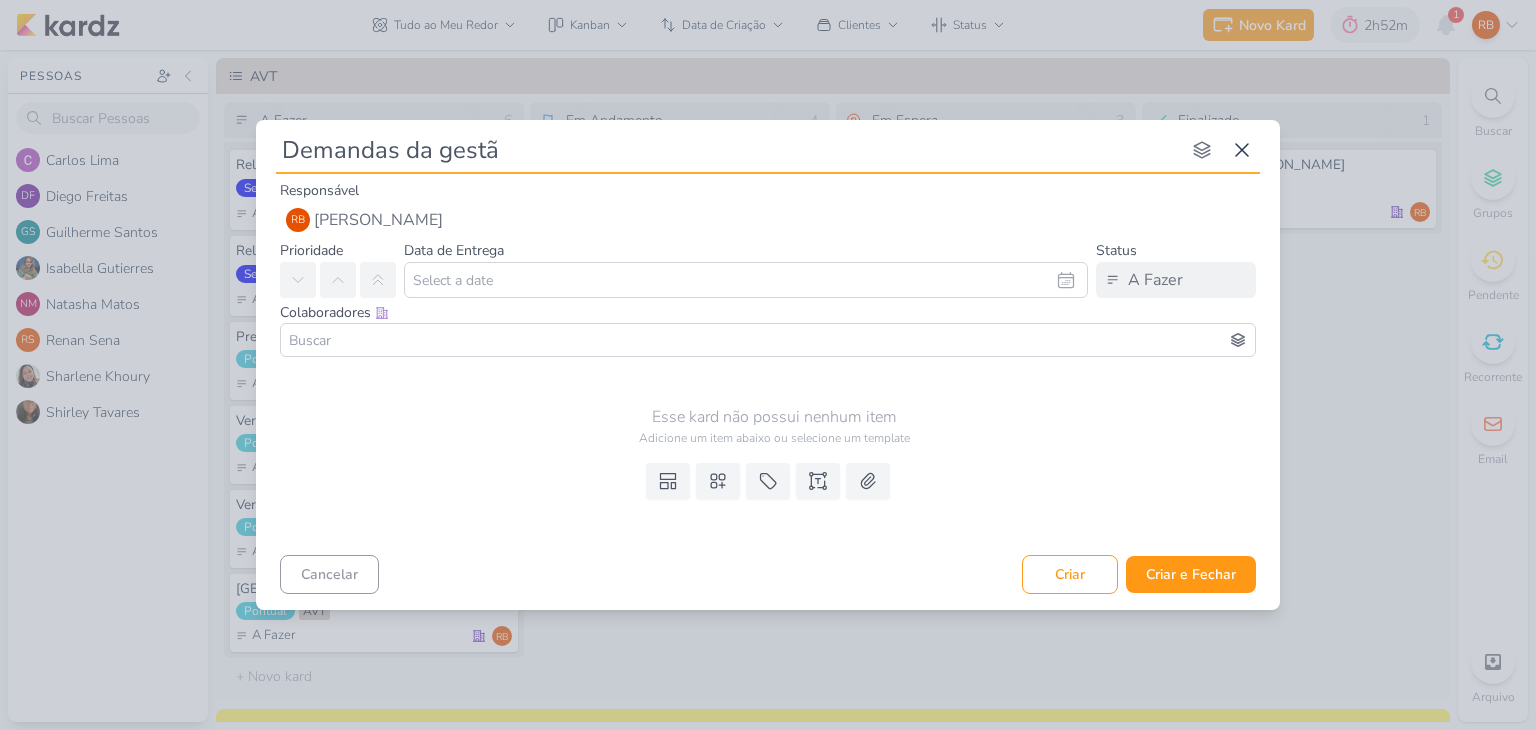 type 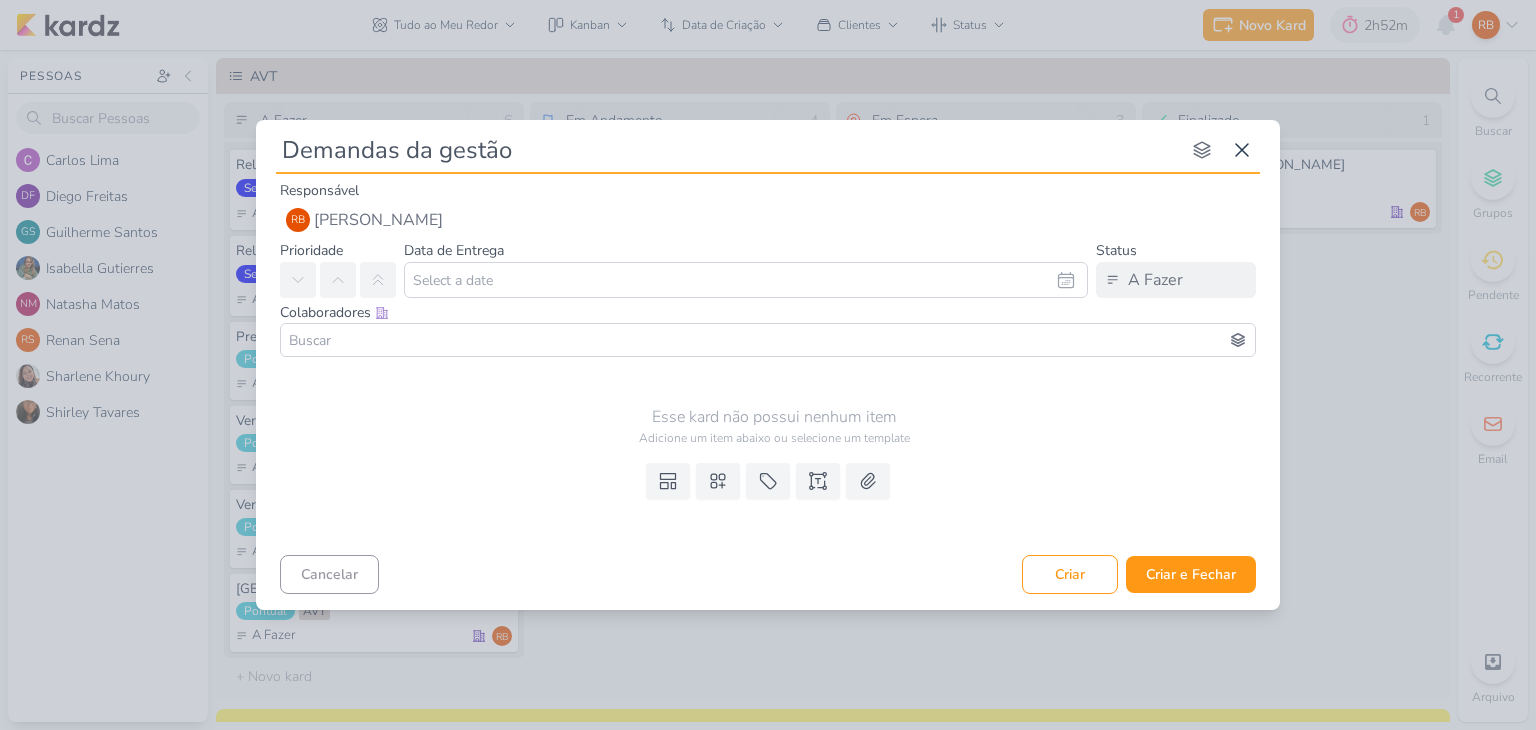 type 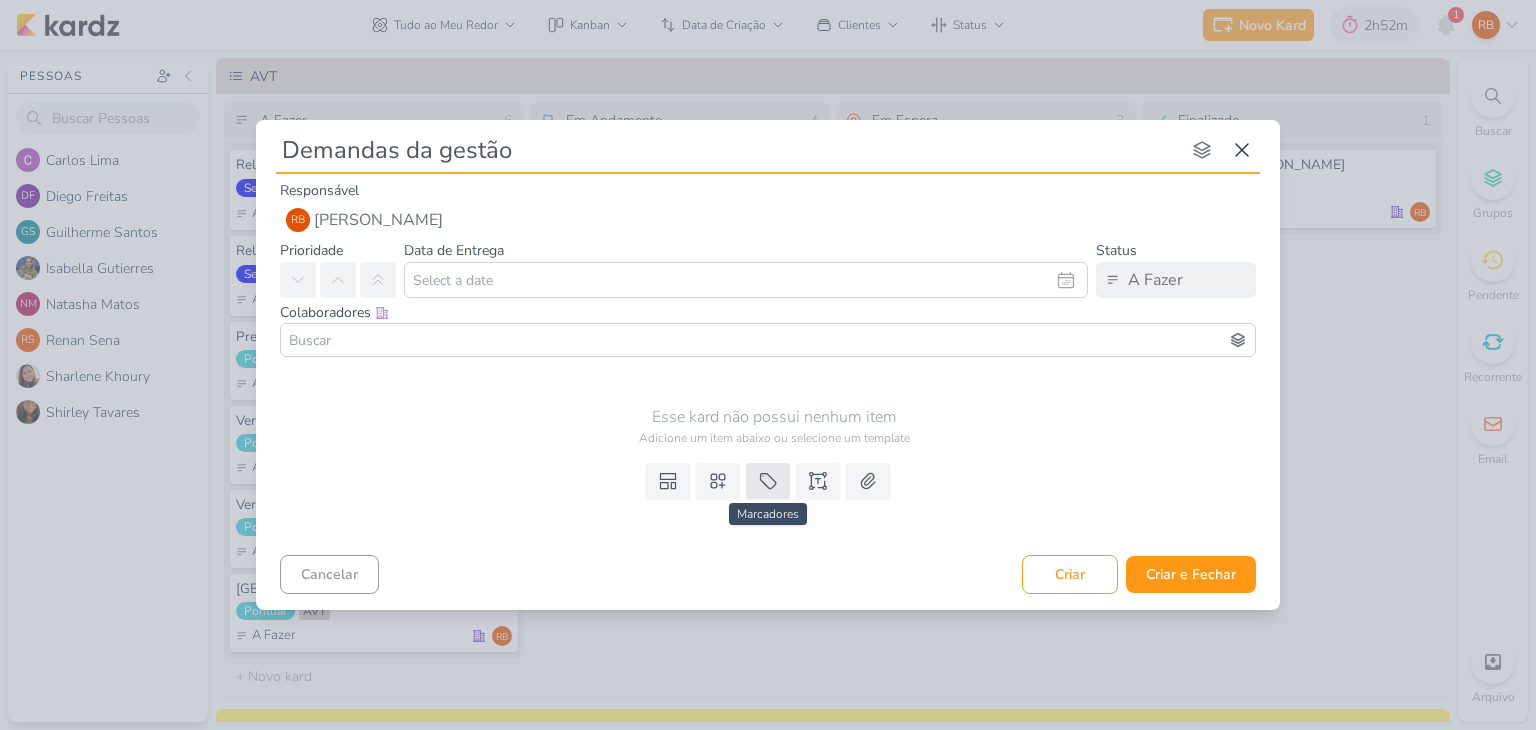 type on "Demandas da gestão" 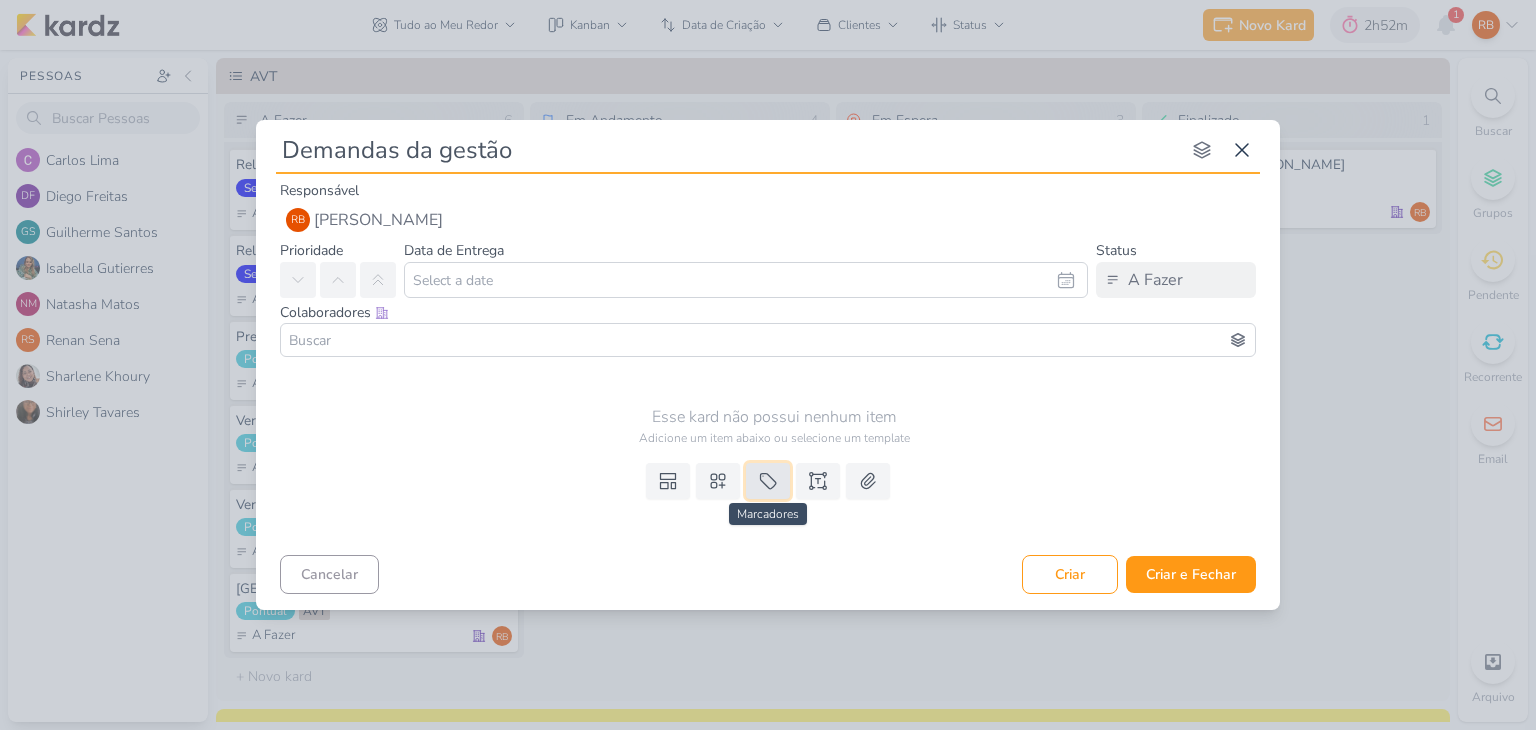 click 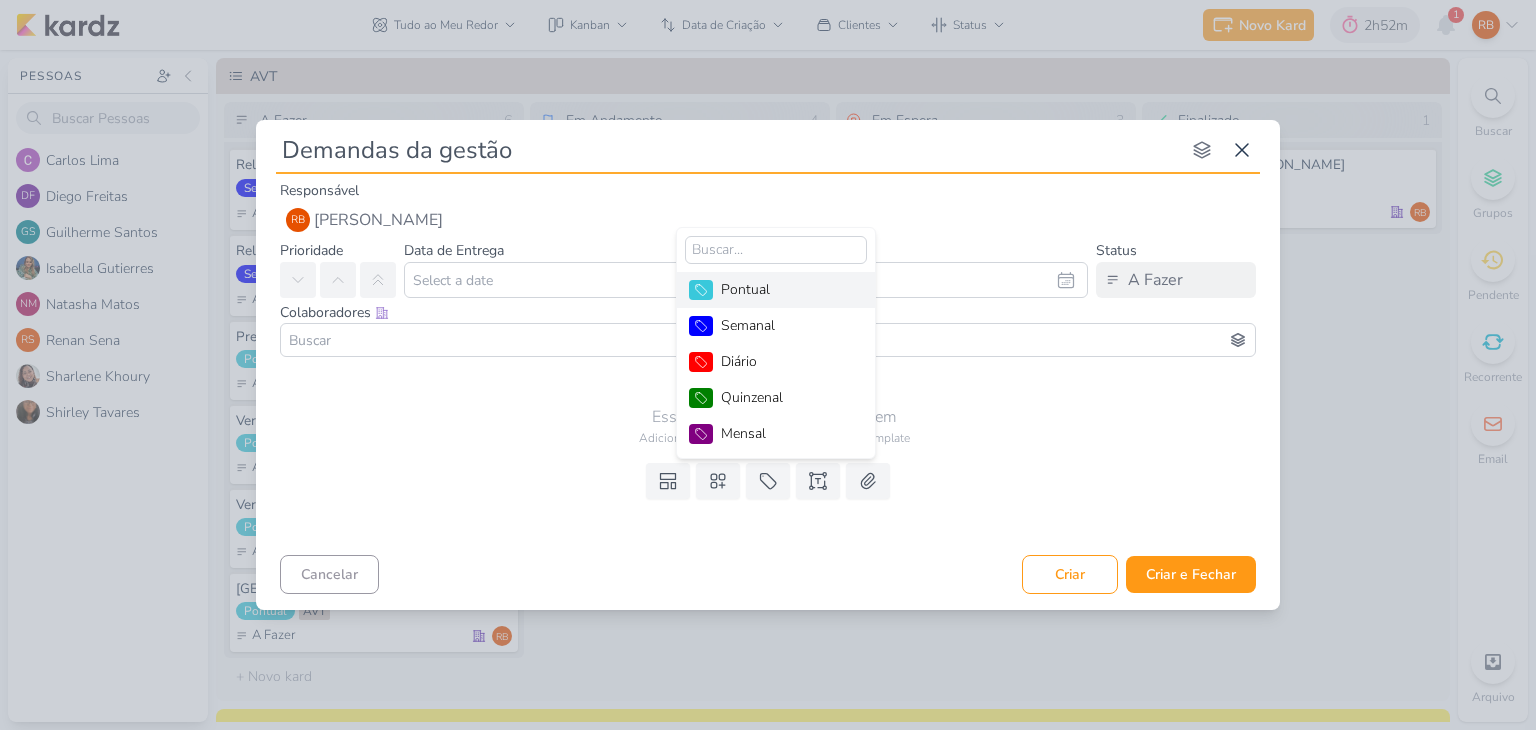 click on "Pontual" at bounding box center [786, 289] 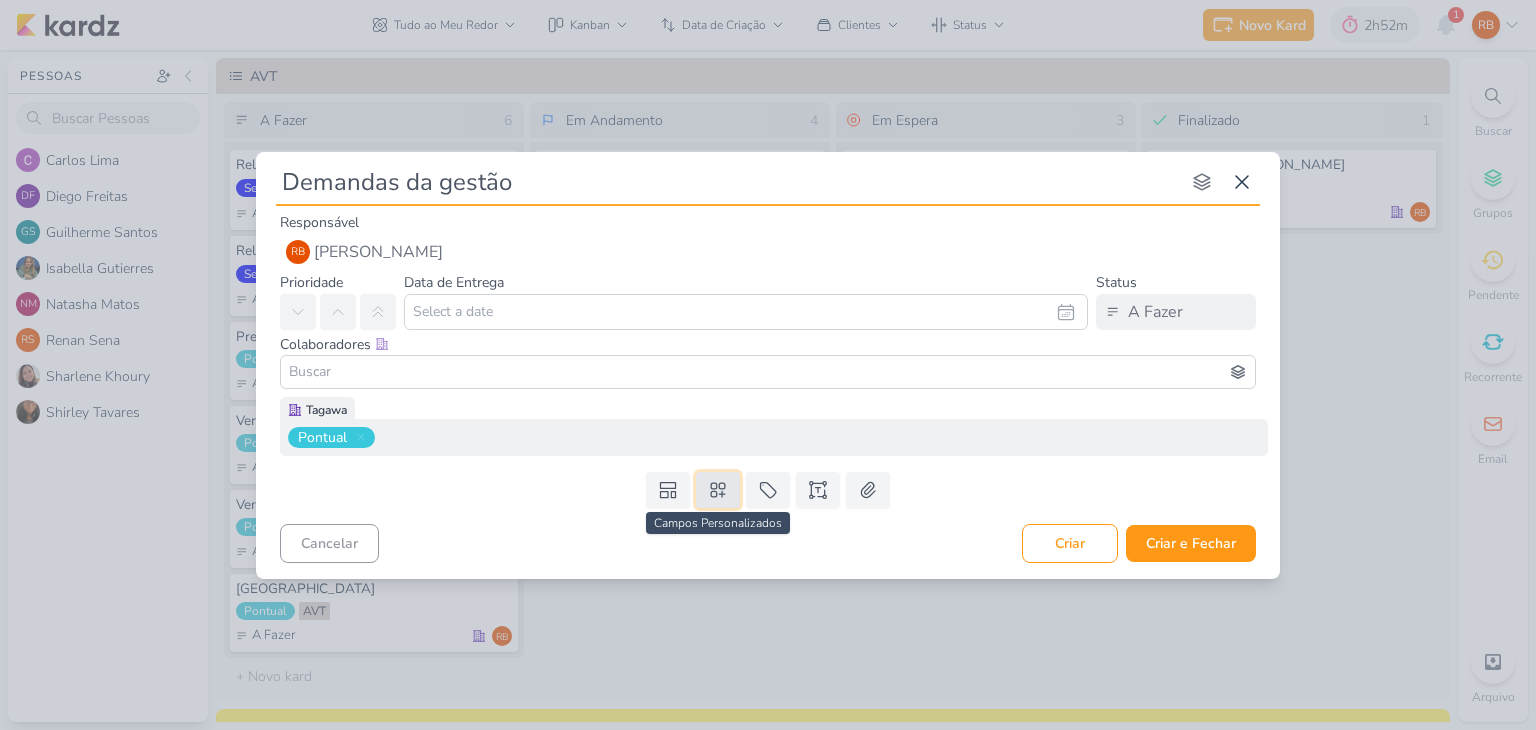 click at bounding box center (718, 490) 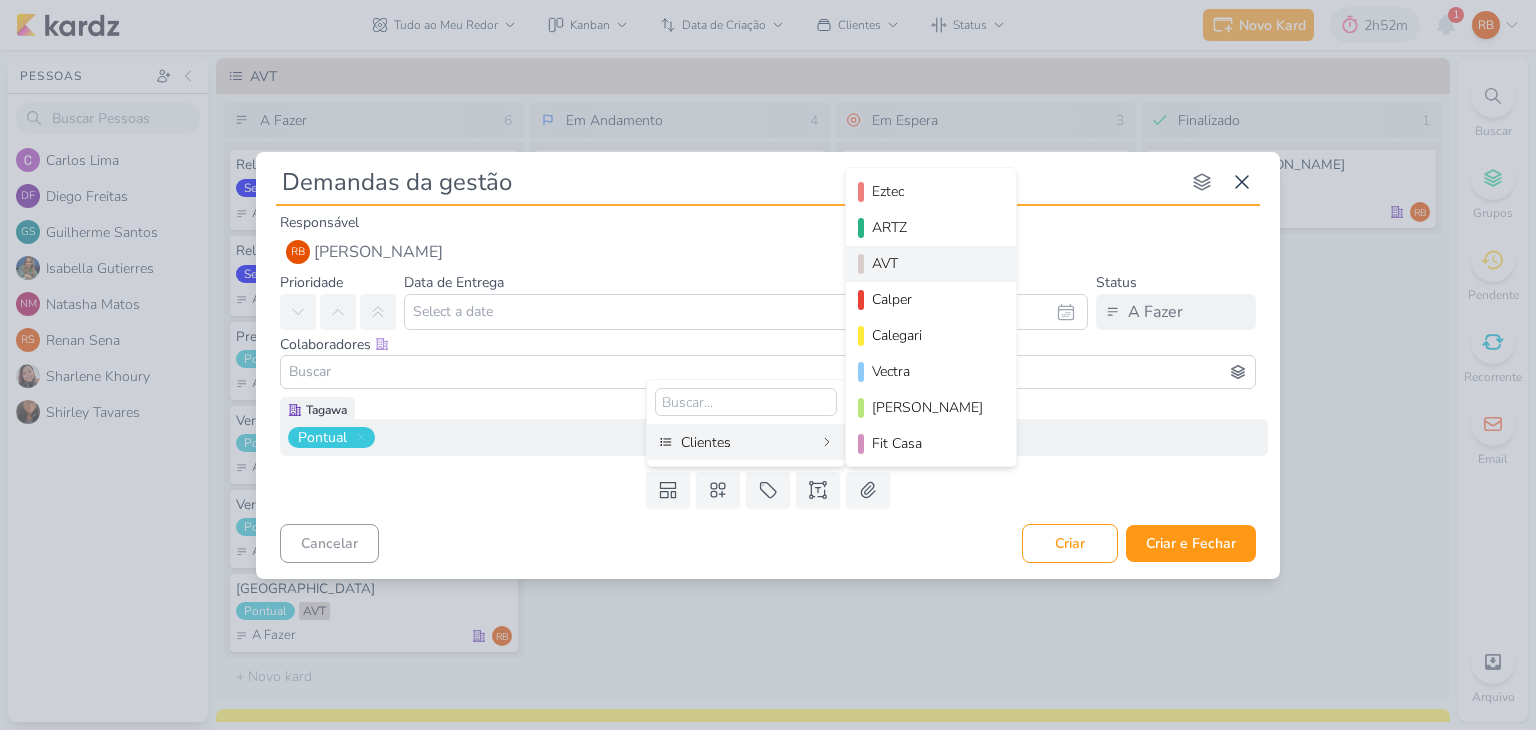 click on "AVT" at bounding box center (932, 263) 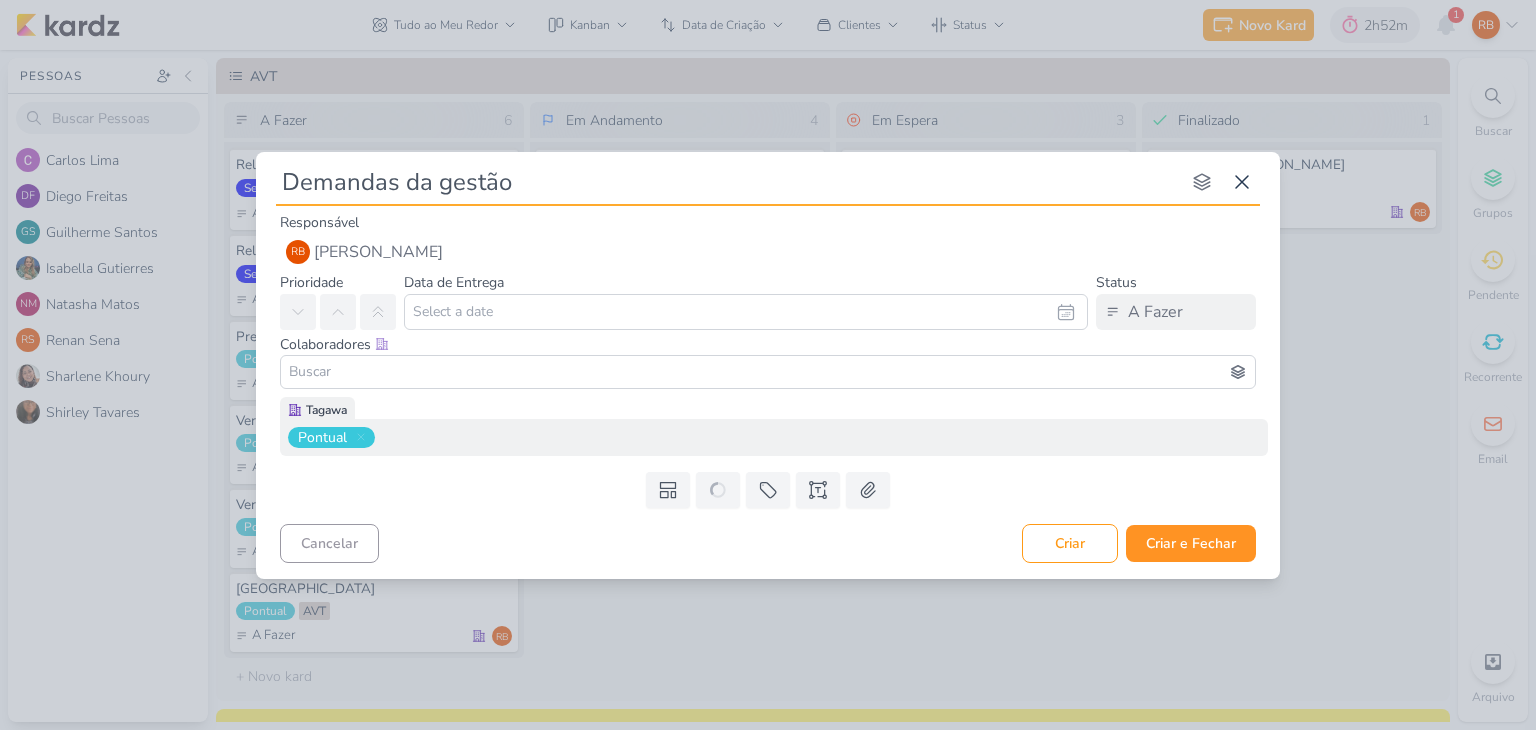 type 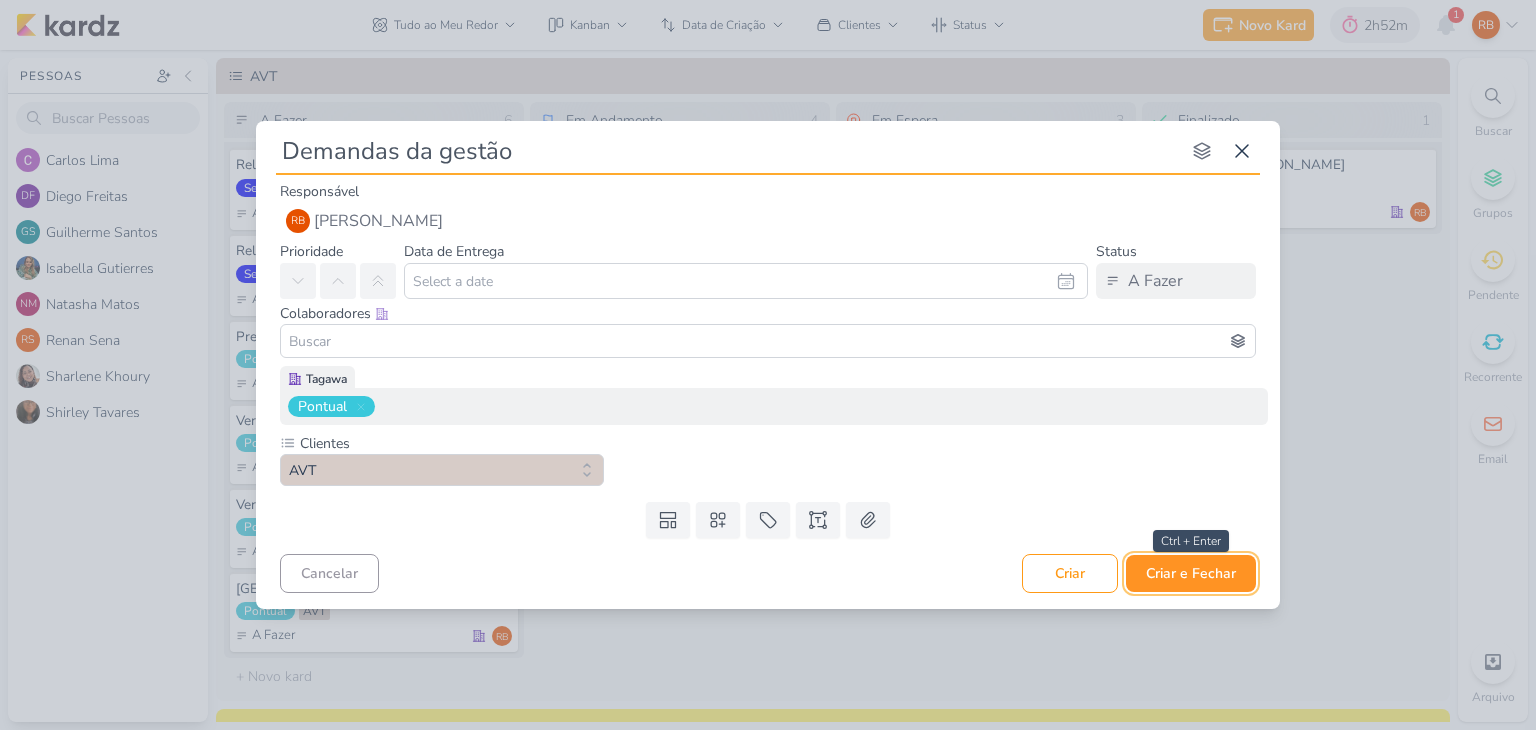 click on "Criar e Fechar" at bounding box center [1191, 573] 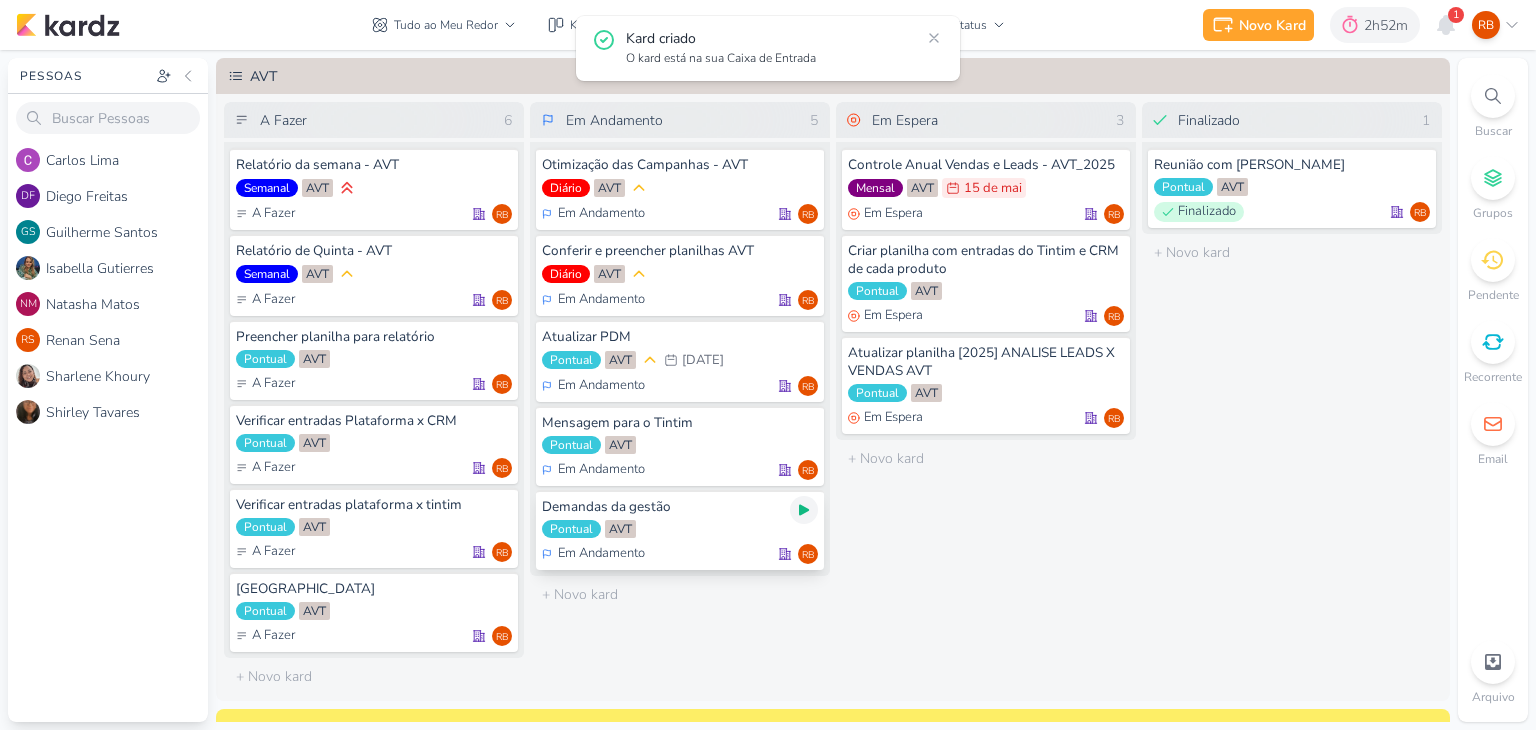 click at bounding box center [804, 510] 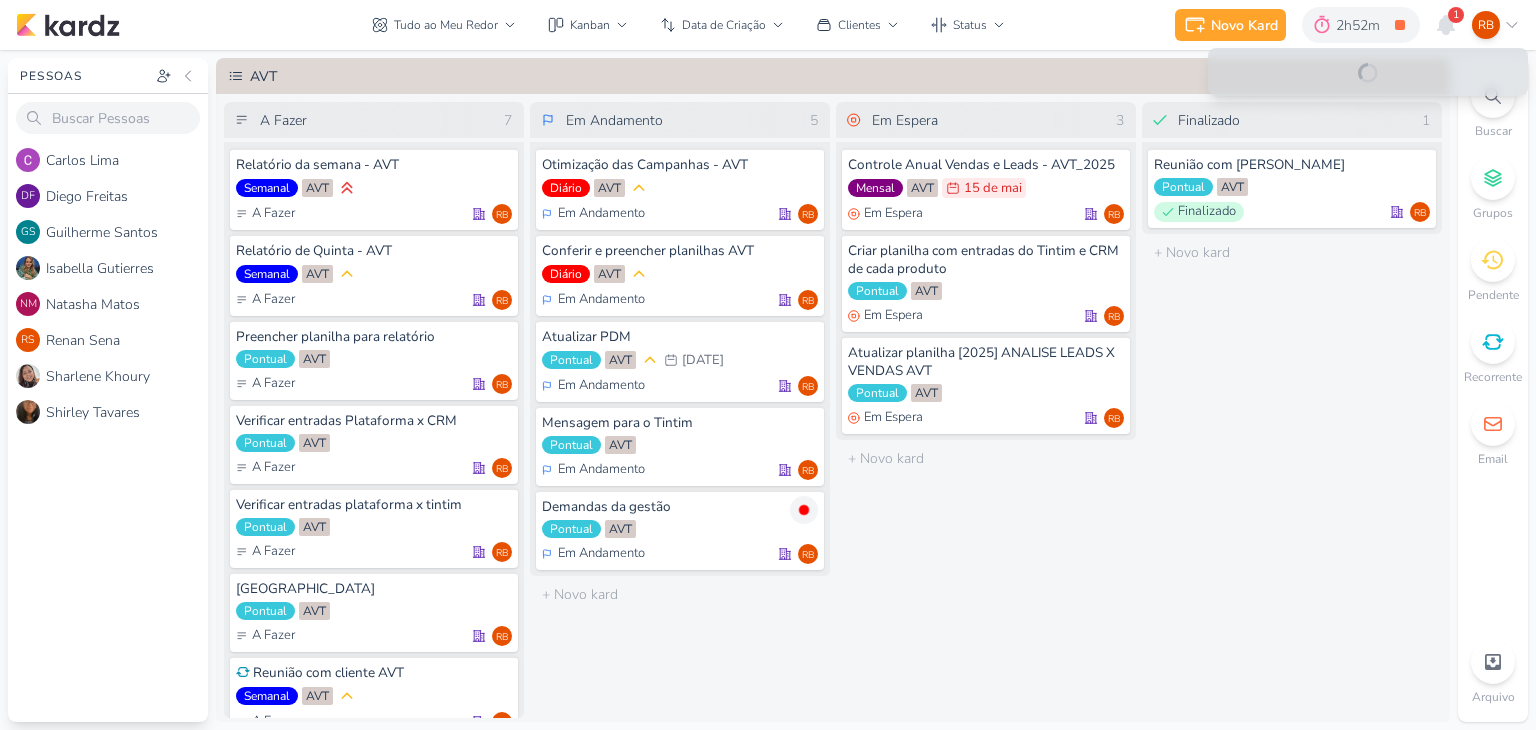 scroll, scrollTop: 0, scrollLeft: 0, axis: both 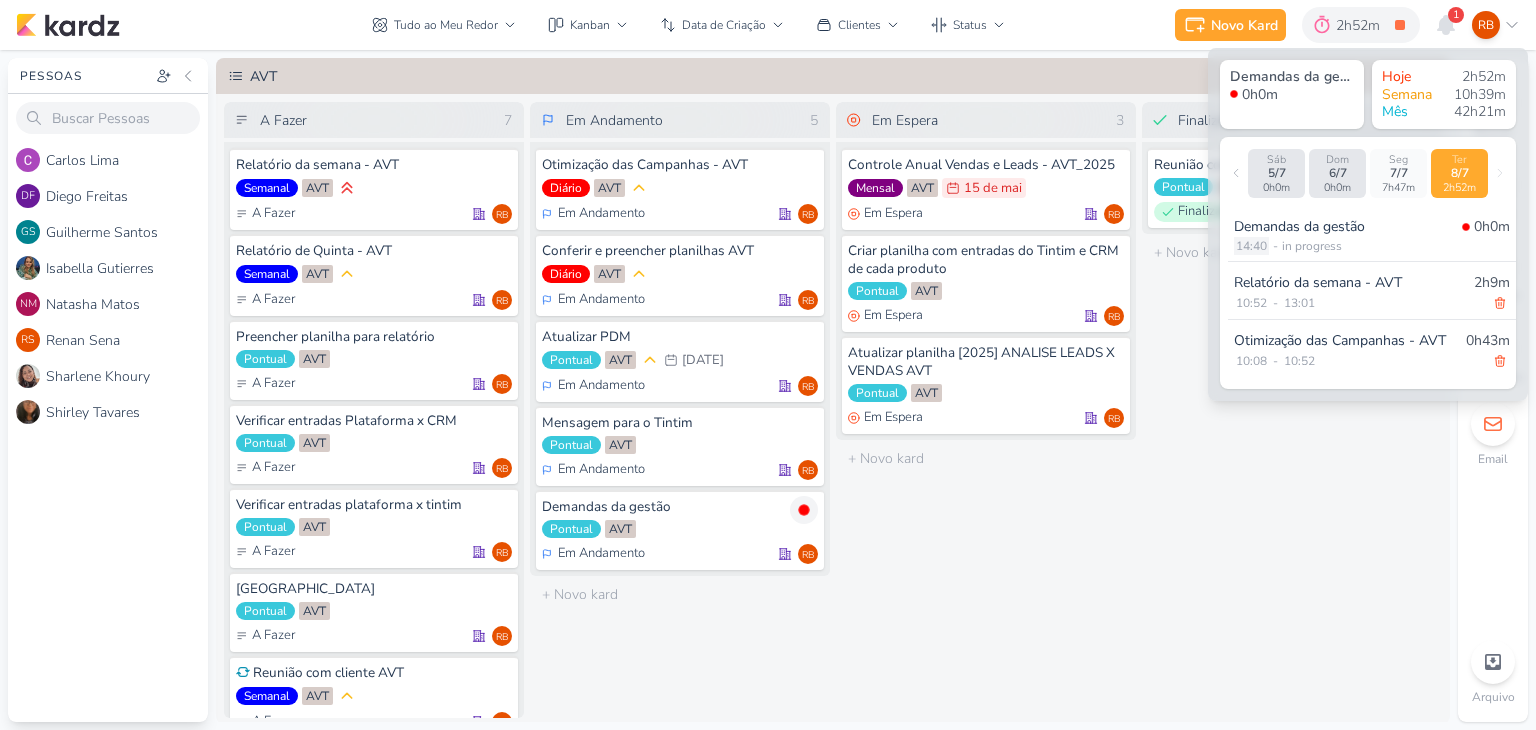 click on "14:40" at bounding box center [1251, 246] 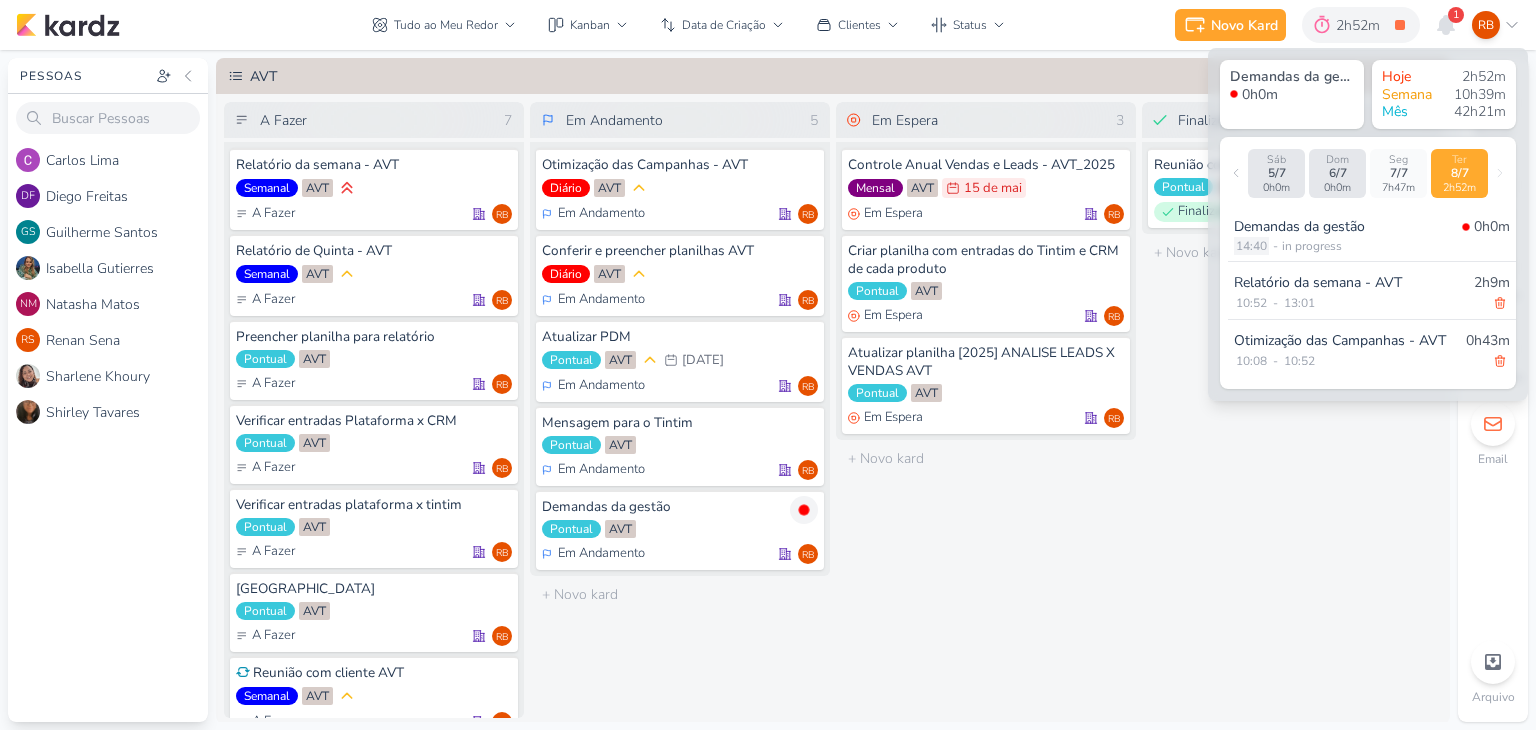 select on "14" 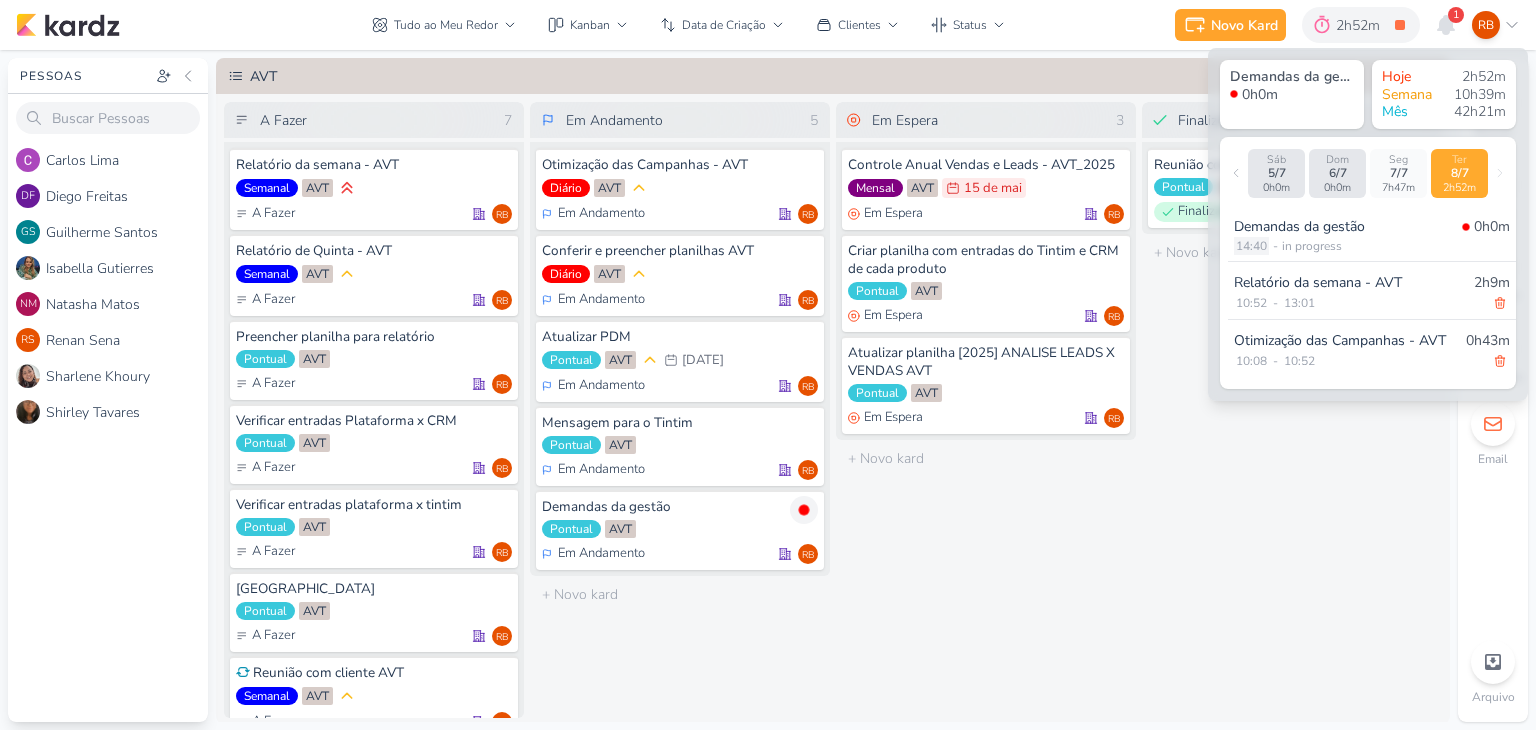 select on "40" 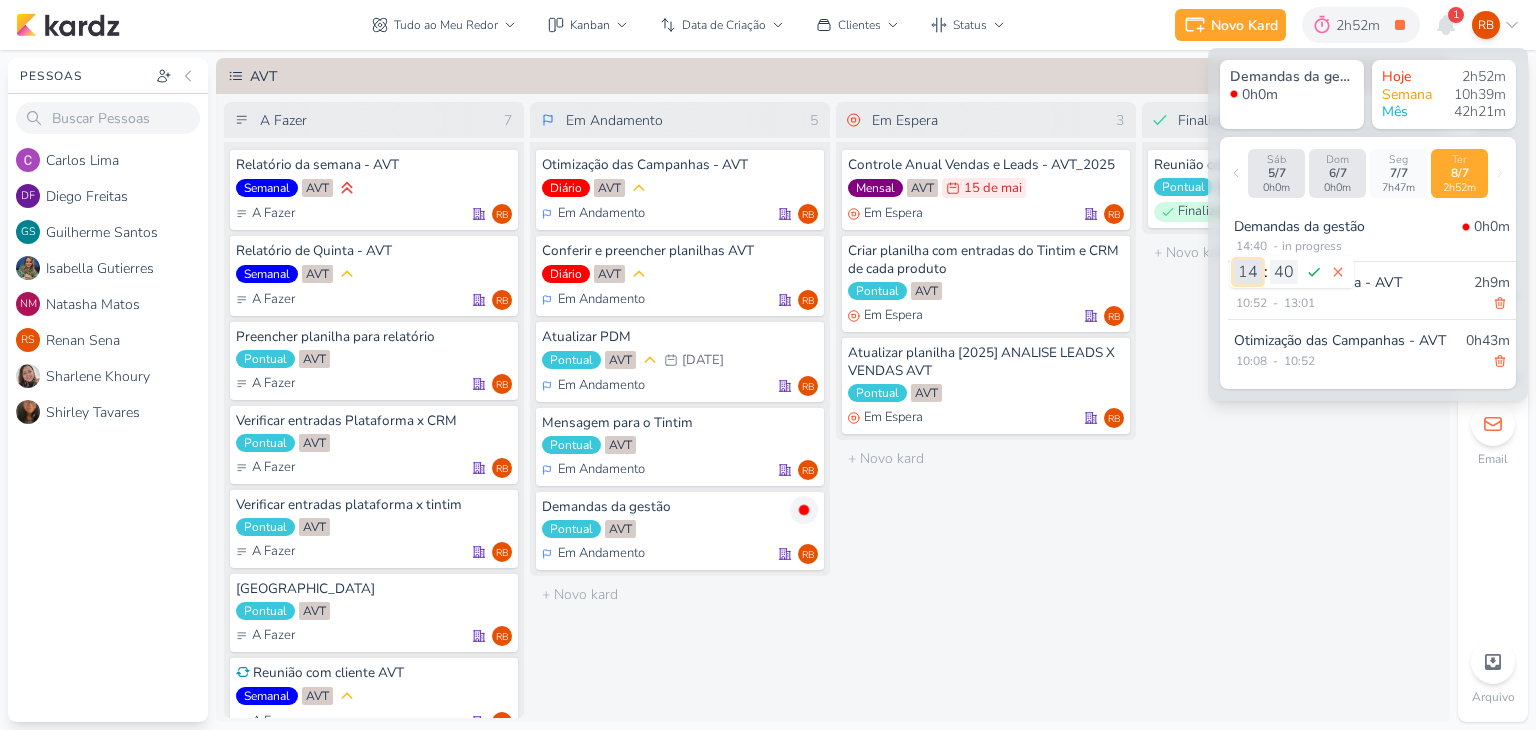 click on "00 01 02 03 04 05 06 07 08 09 10 11 12 13 14 15 16 17 18 19 20 21 22 23" at bounding box center [1248, 272] 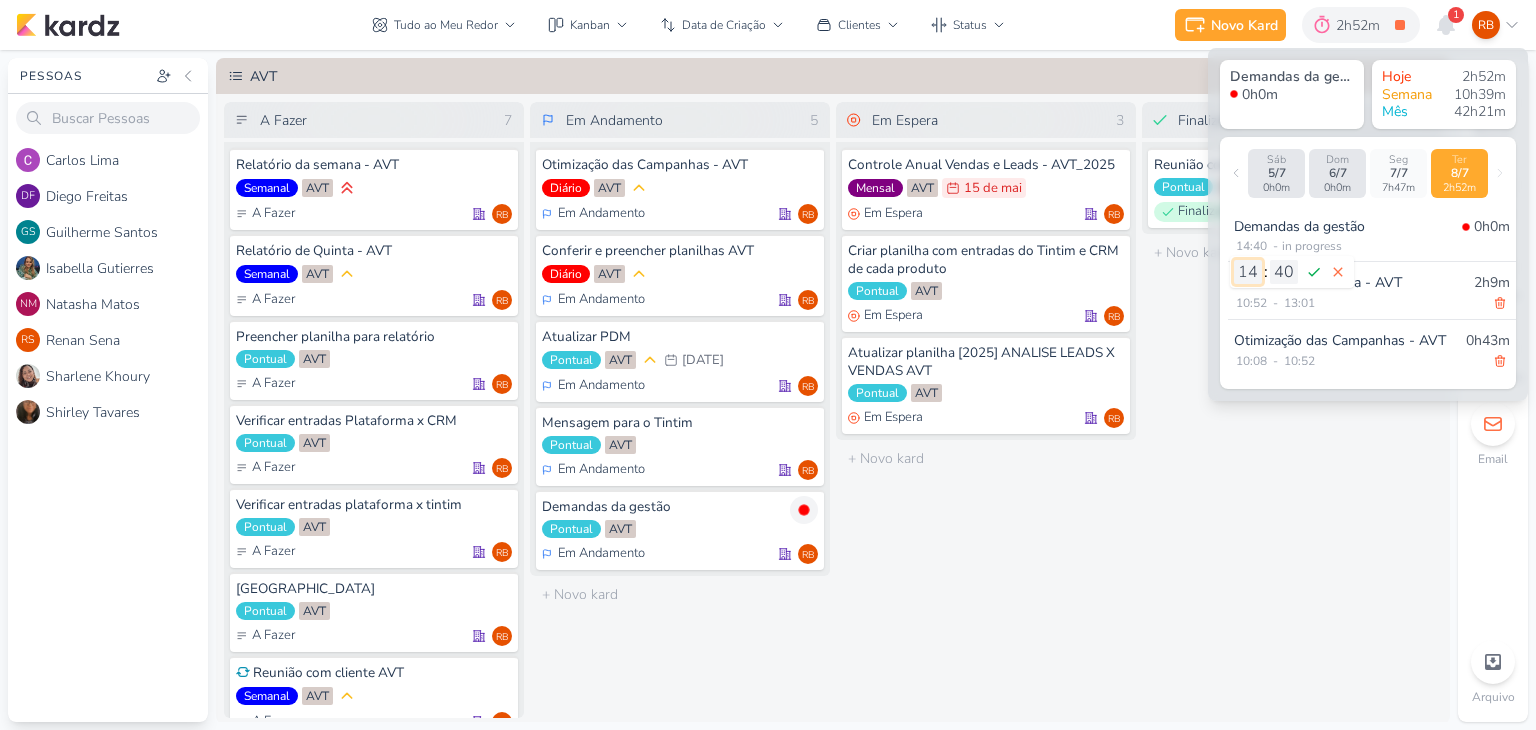 select on "13" 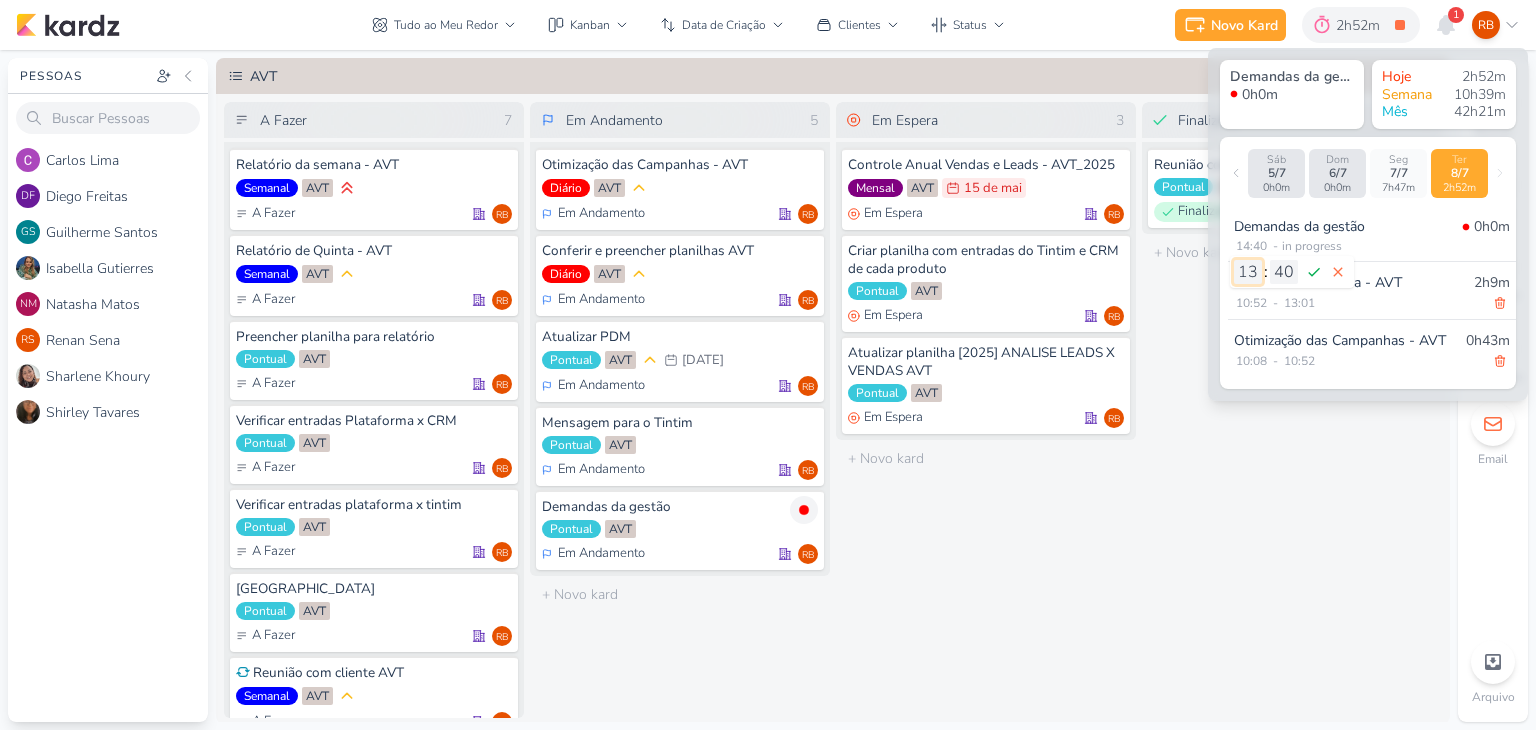 click on "00 01 02 03 04 05 06 07 08 09 10 11 12 13 14 15 16 17 18 19 20 21 22 23" at bounding box center [1248, 272] 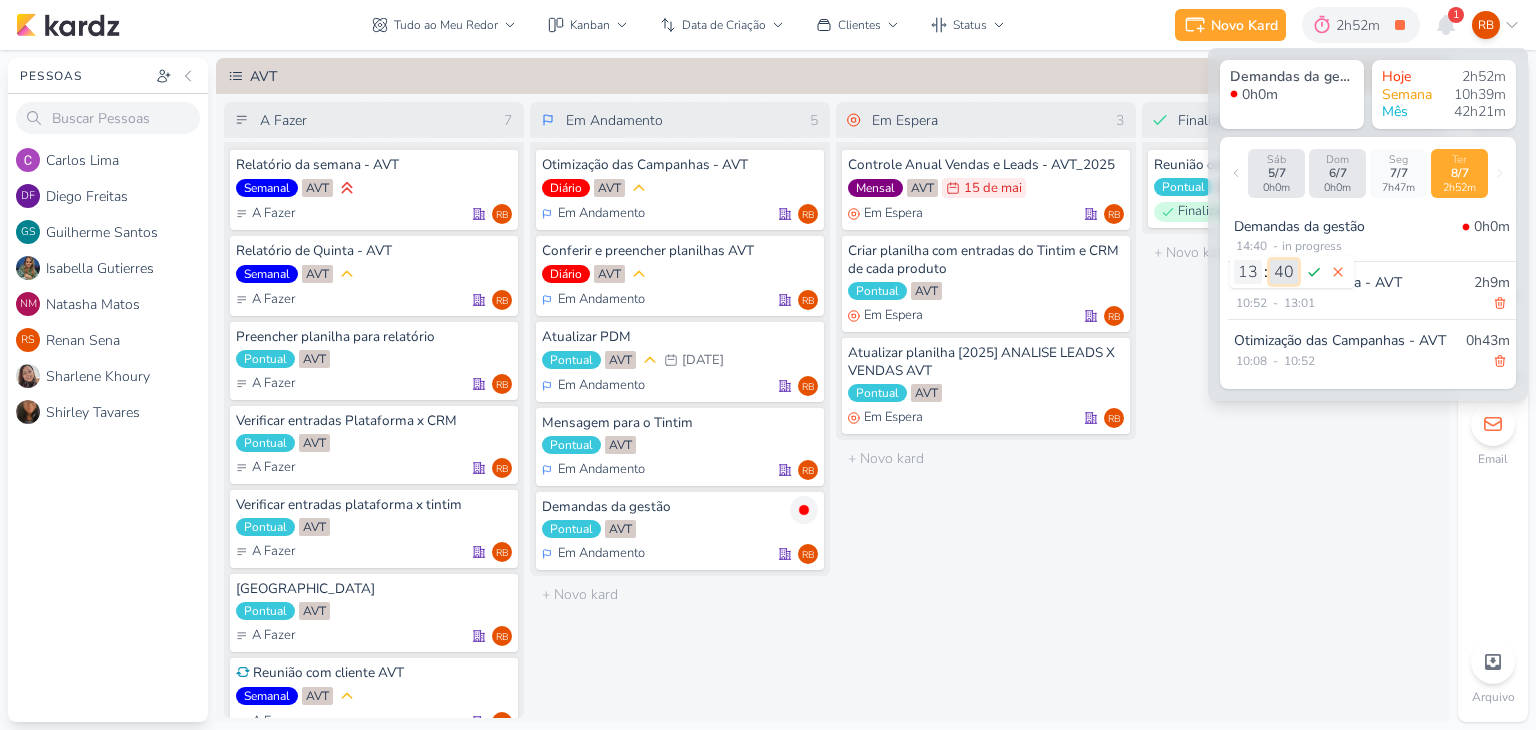 click on "00 01 02 03 04 05 06 07 08 09 10 11 12 13 14 15 16 17 18 19 20 21 22 23 24 25 26 27 28 29 30 31 32 33 34 35 36 37 38 39 40 41 42 43 44 45 46 47 48 49 50 51 52 53 54 55 56 57 58 59" at bounding box center (1284, 272) 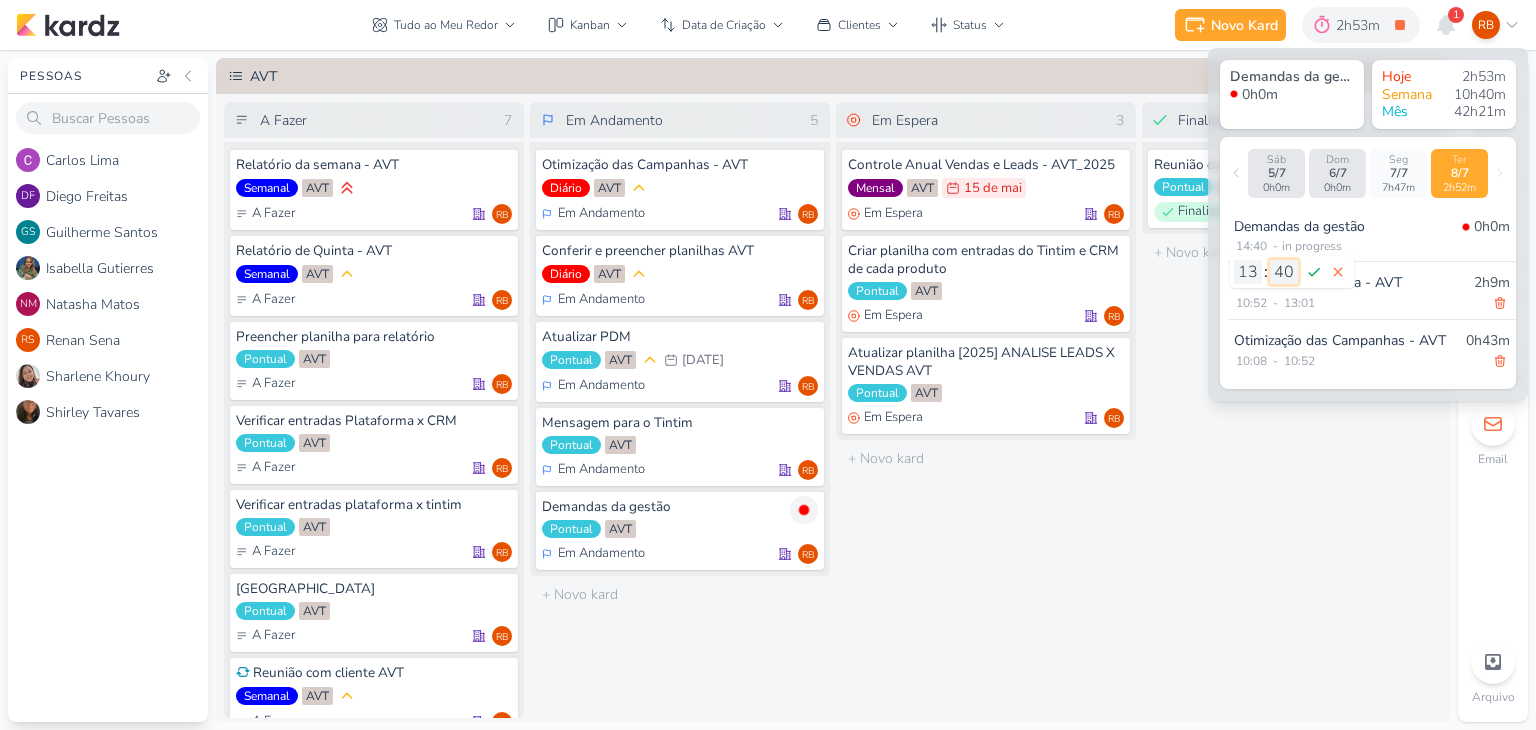 select on "9" 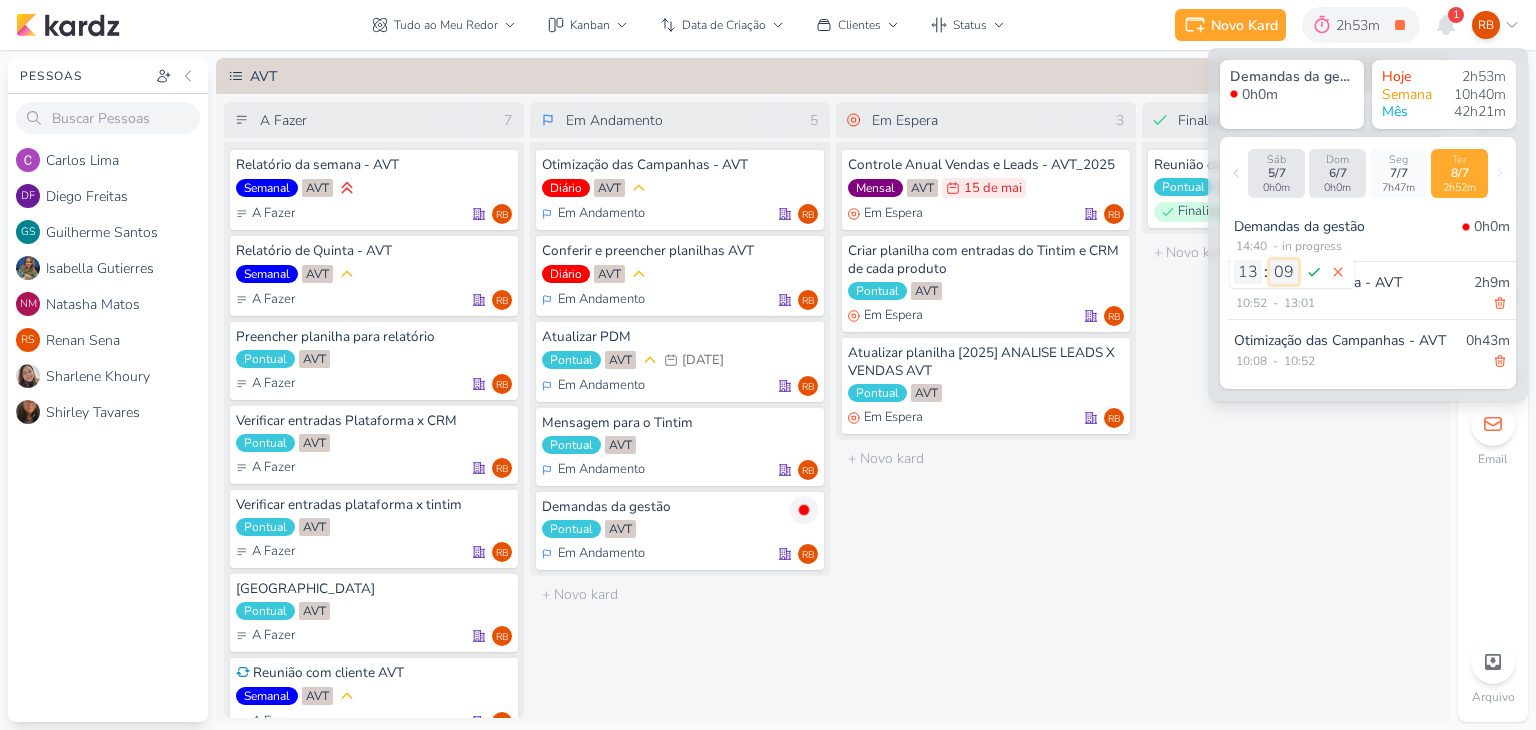 click on "00 01 02 03 04 05 06 07 08 09 10 11 12 13 14 15 16 17 18 19 20 21 22 23 24 25 26 27 28 29 30 31 32 33 34 35 36 37 38 39 40 41 42 43 44 45 46 47 48 49 50 51 52 53 54 55 56 57 58 59" at bounding box center (1284, 272) 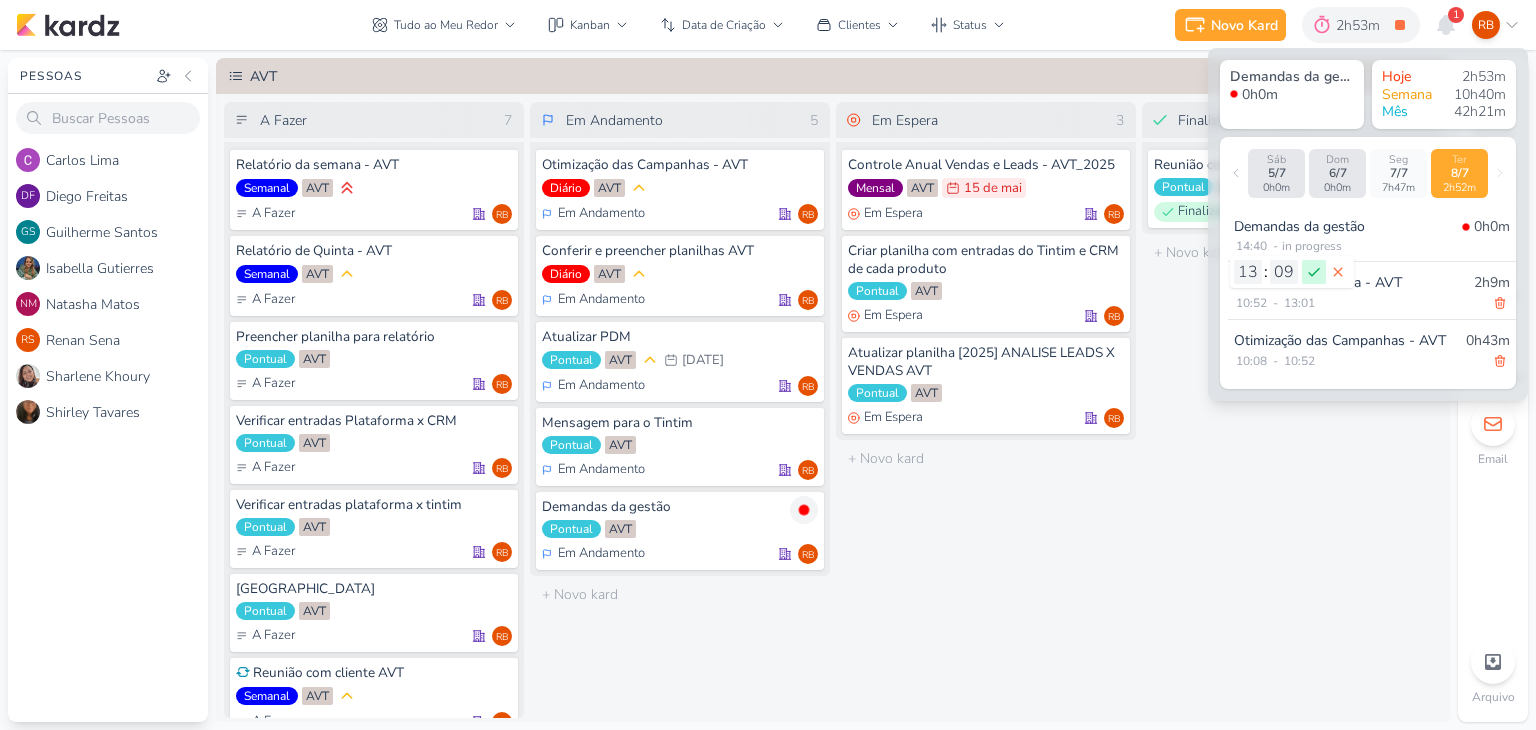 click 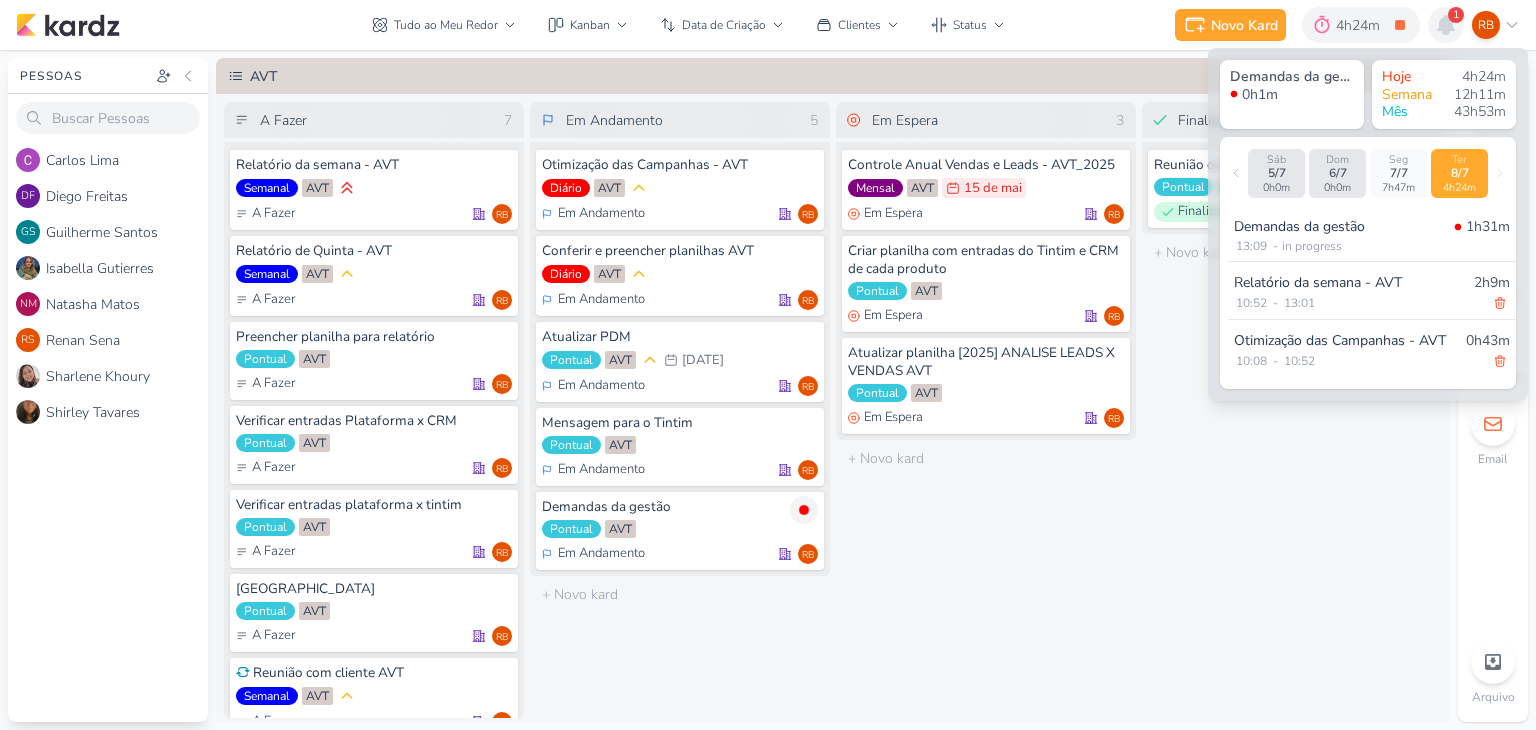 click 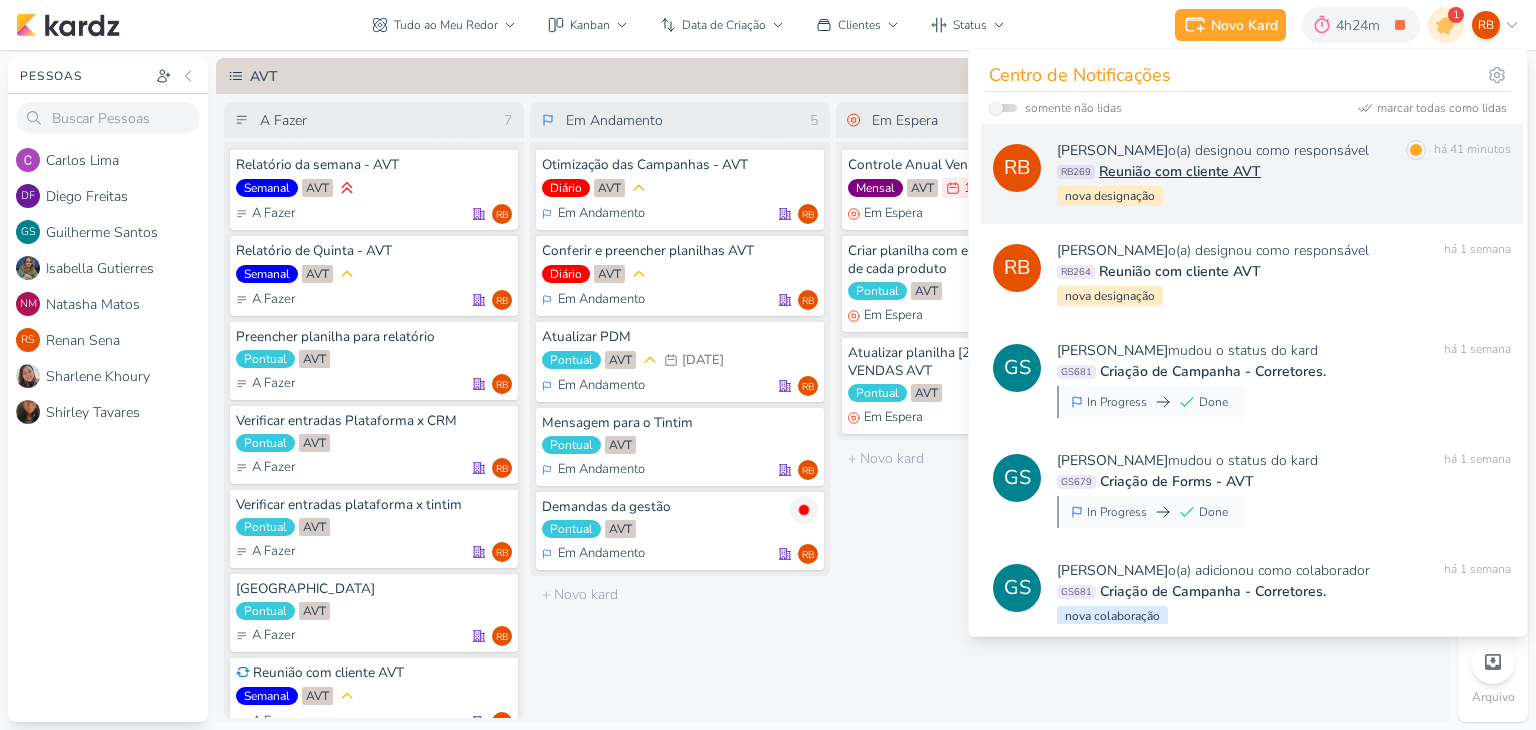 click on "[PERSON_NAME]  o(a) designou como responsável
marcar como lida
há 41 minutos
RB269
Reunião com cliente AVT
nova designação" at bounding box center (1284, 174) 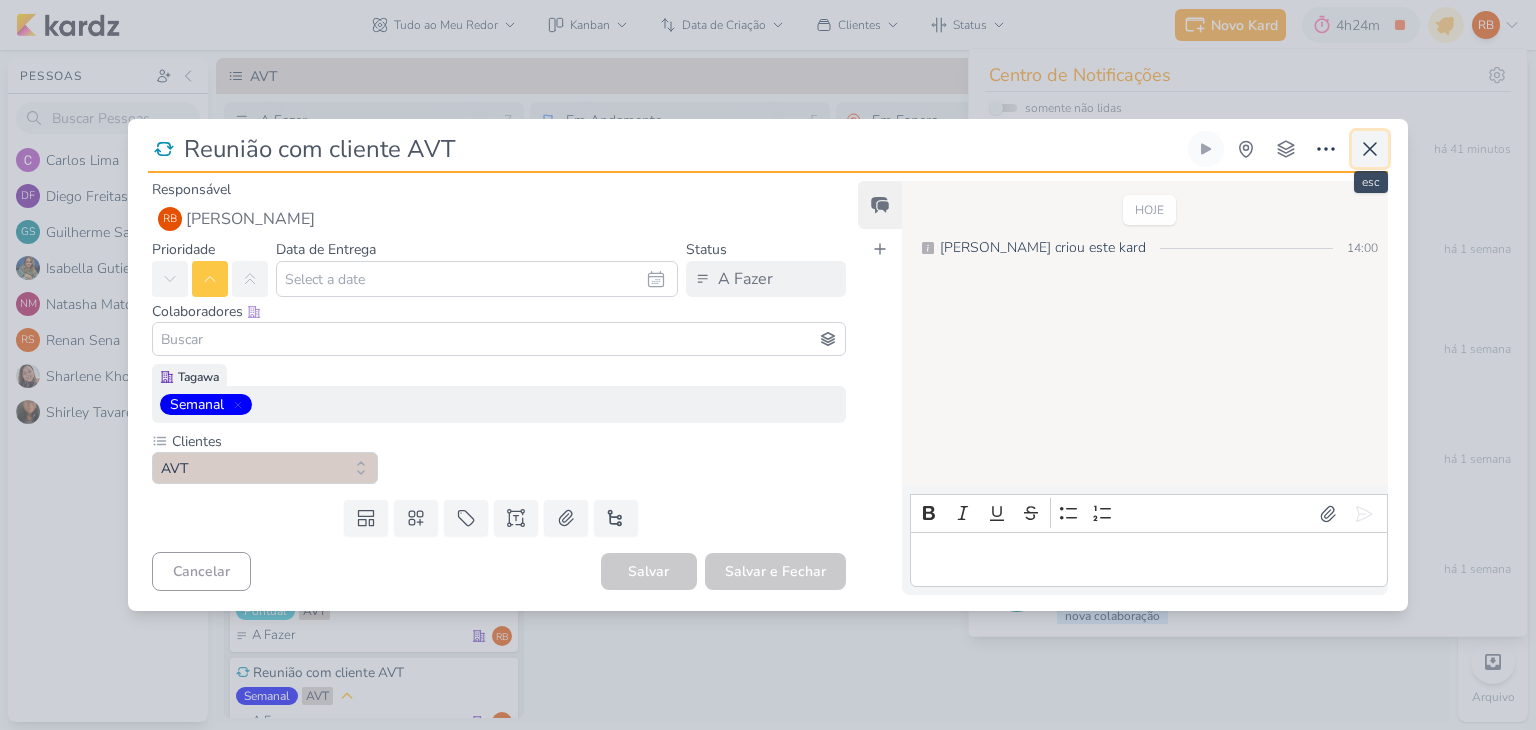 click 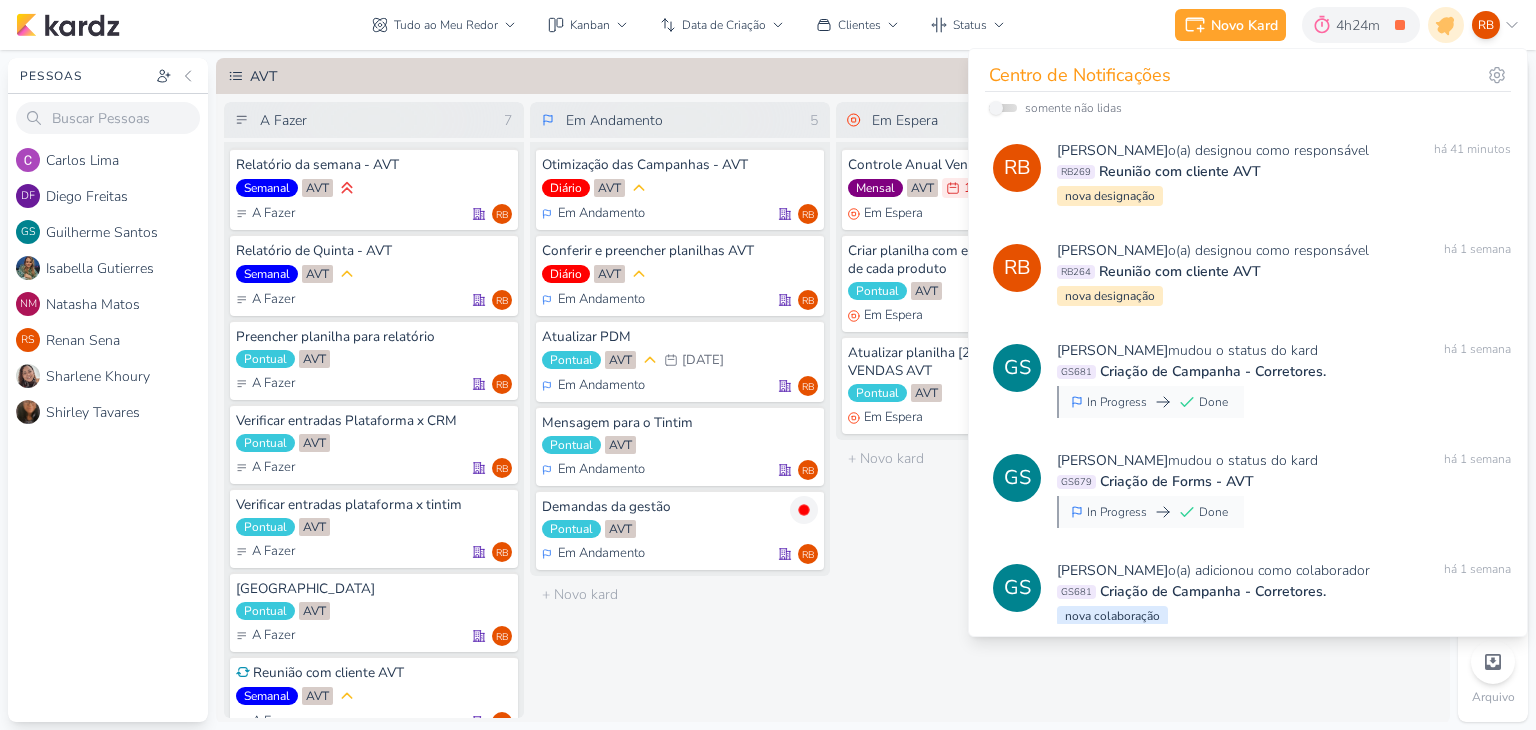 click on "Em Espera
3
Controle Anual Vendas e Leads - AVT_2025
Mensal
AVT
15/5
[DATE]
Em Espera
RB" at bounding box center (986, 410) 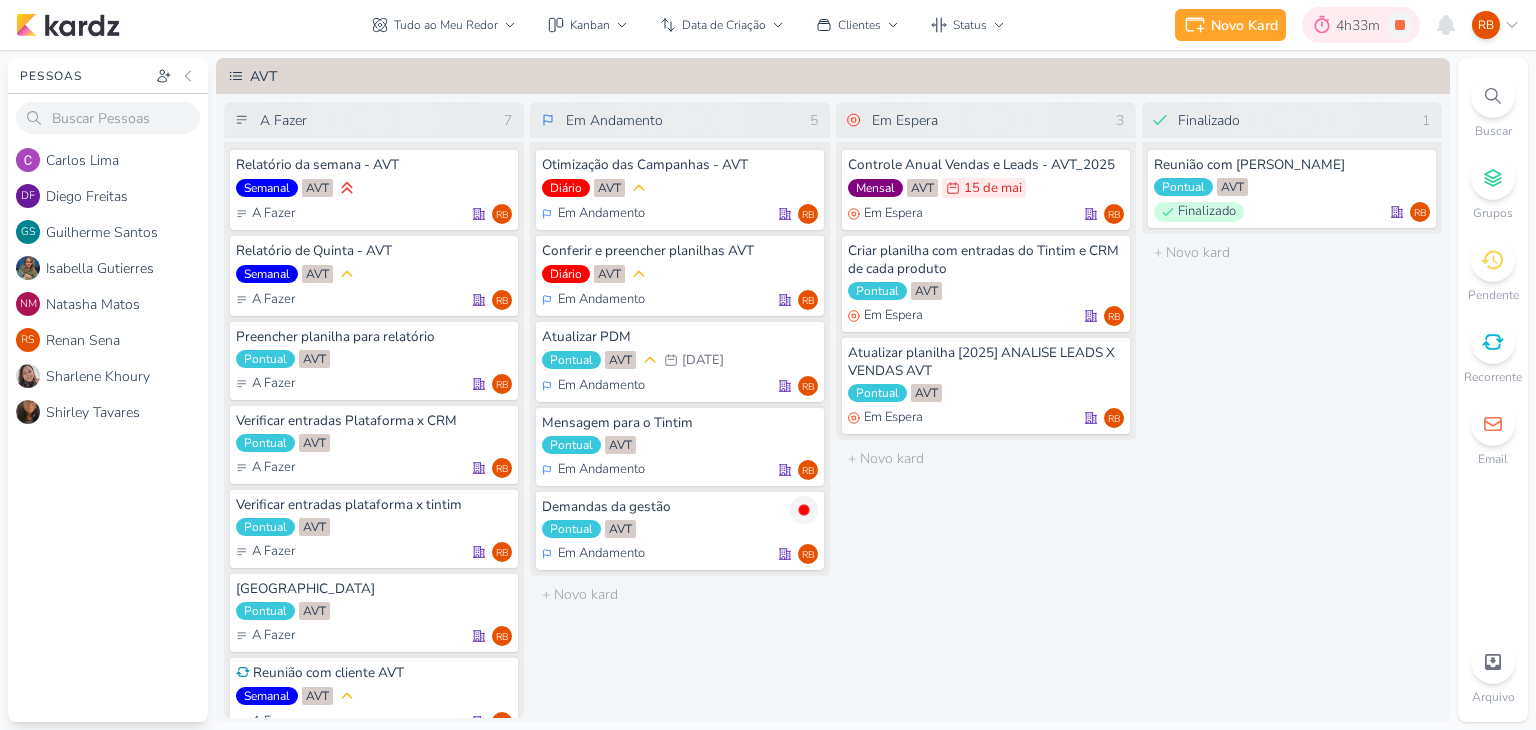 click on "4h33m" at bounding box center (1361, 25) 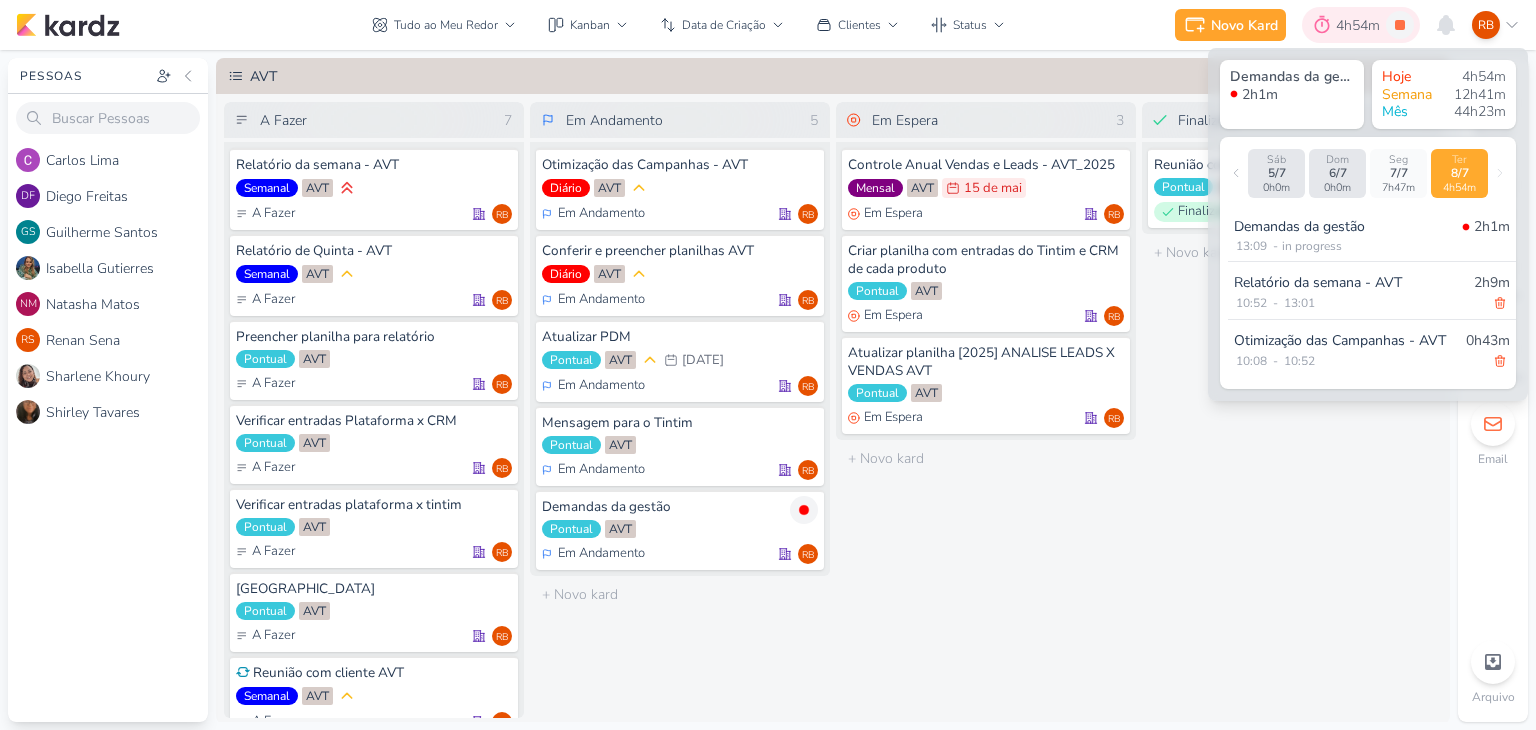 click on "4h54m" at bounding box center [1361, 25] 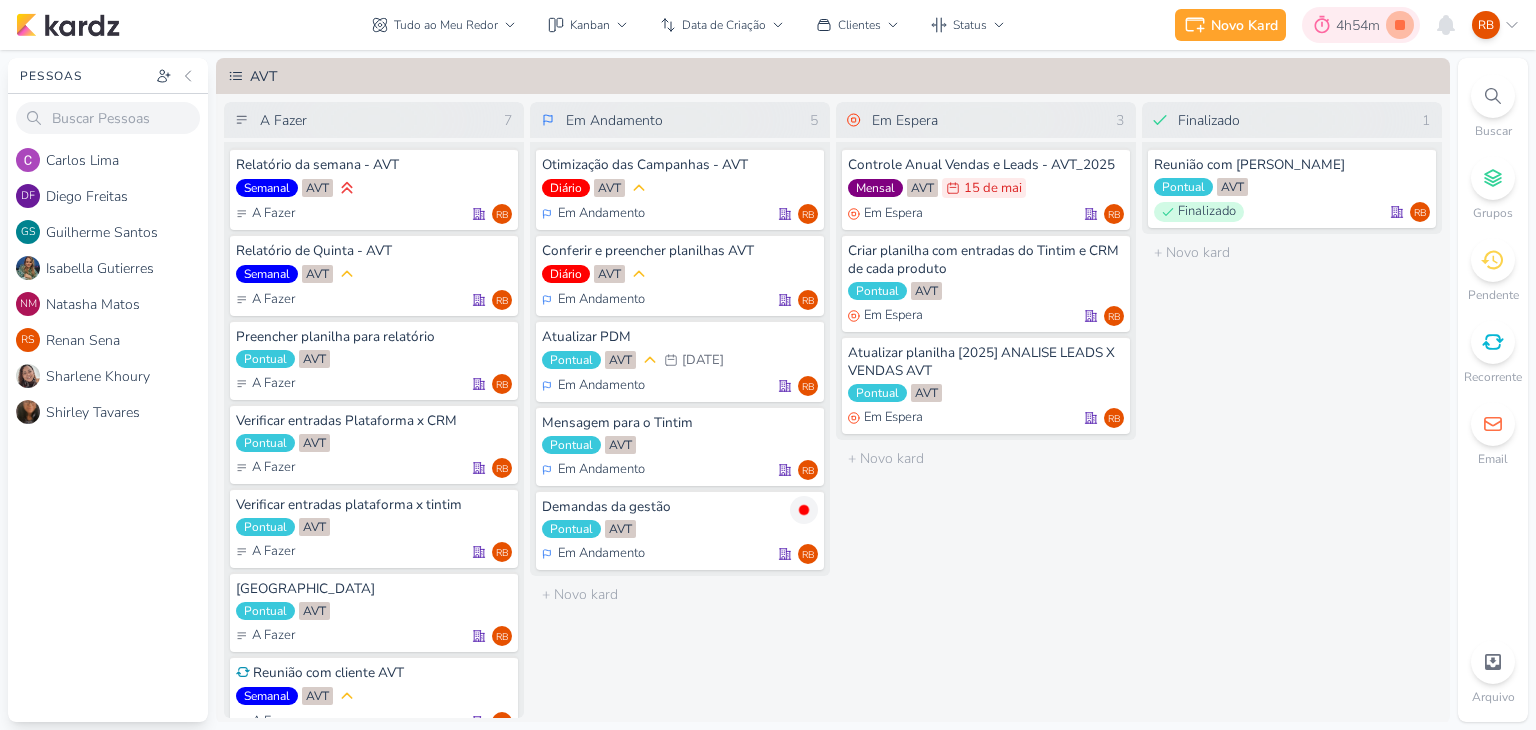 click 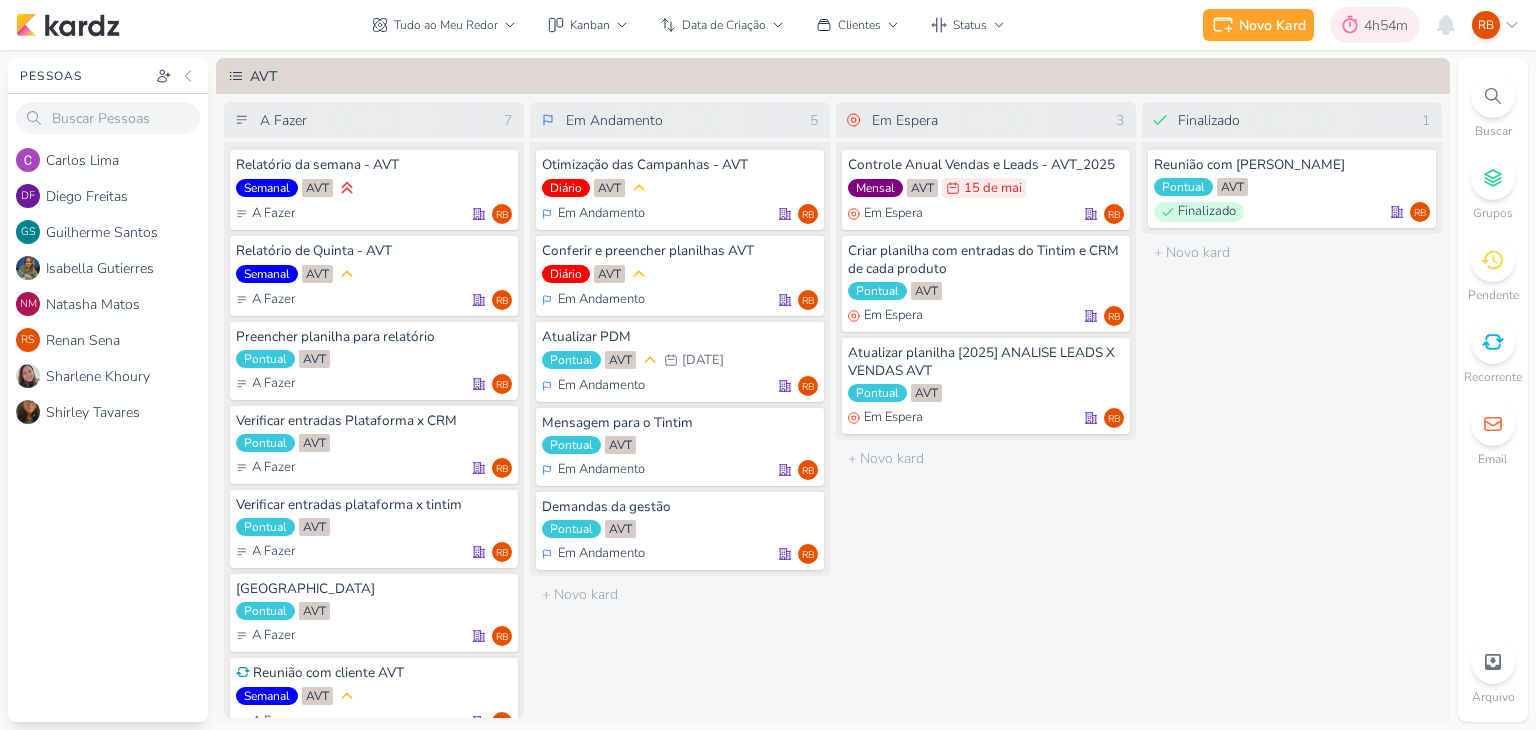 click on "4h54m" at bounding box center [1389, 25] 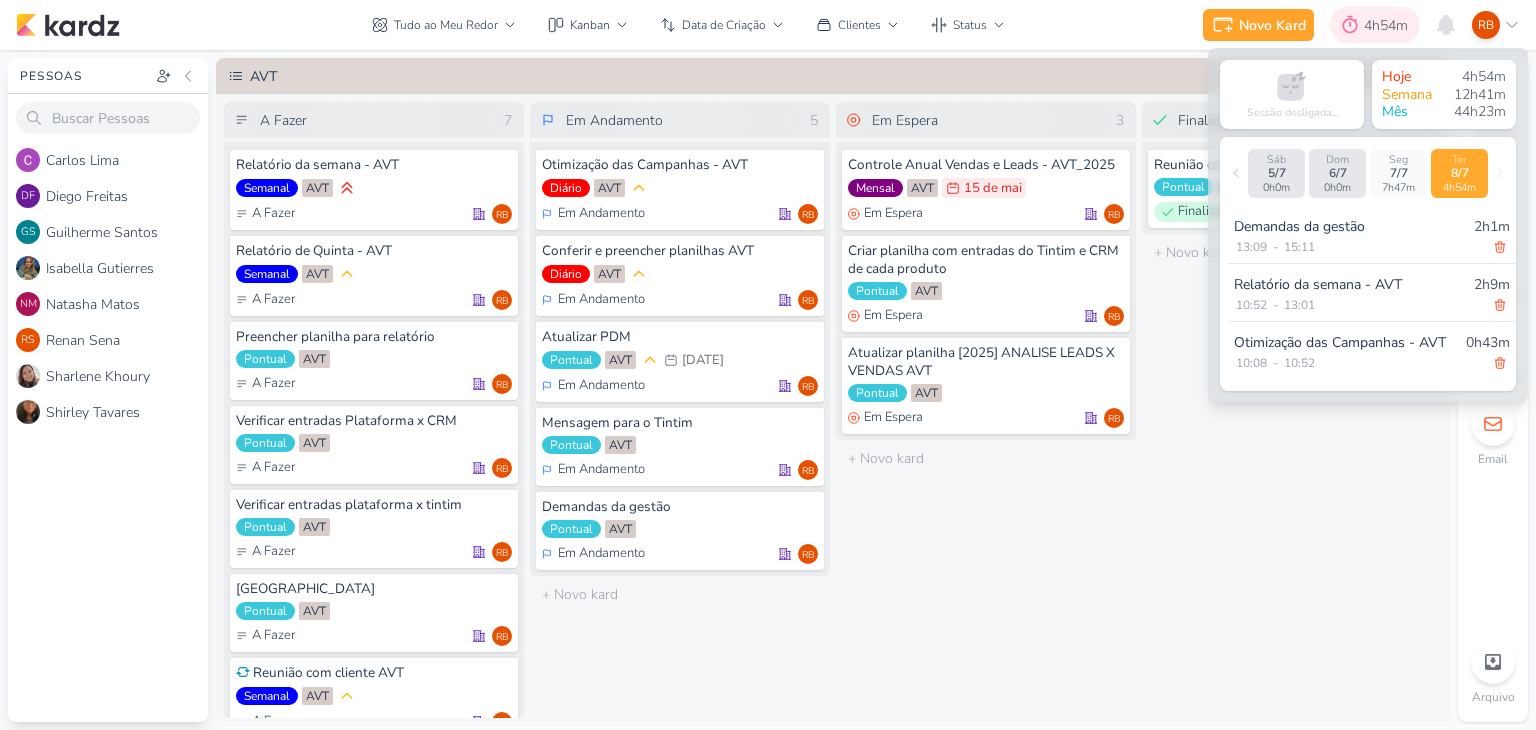 click on "4h54m" at bounding box center [1389, 25] 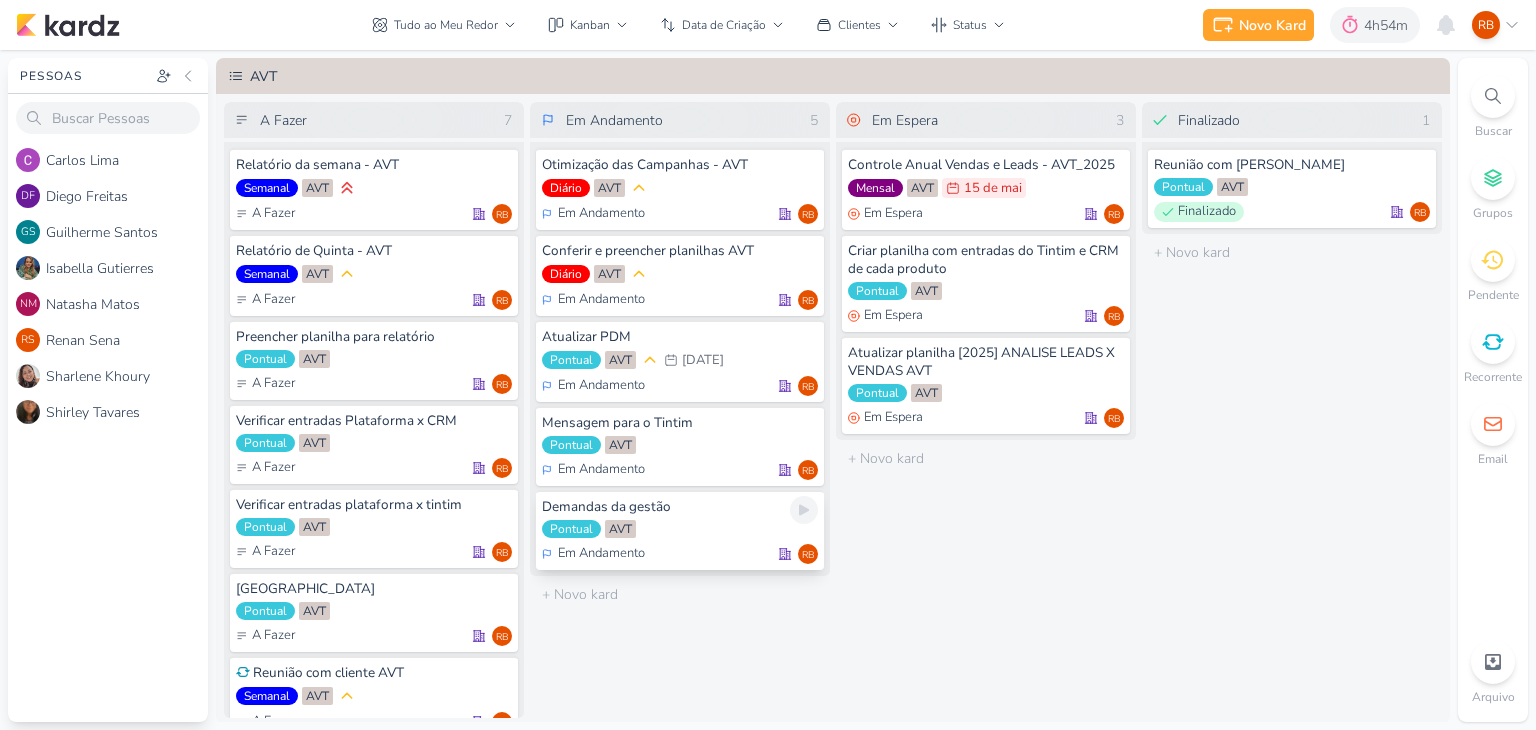 click on "Pontual
AVT" at bounding box center [680, 530] 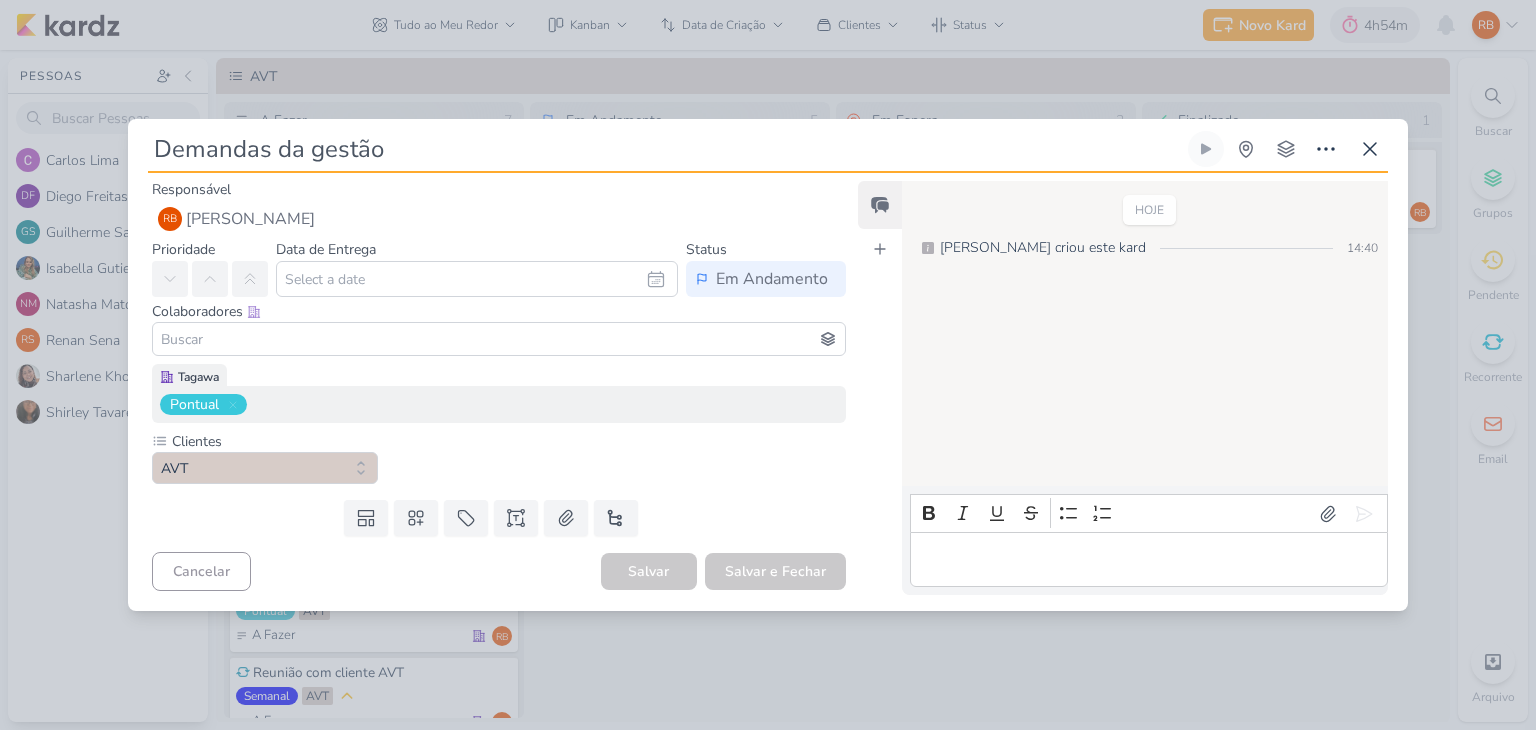 click at bounding box center (1148, 560) 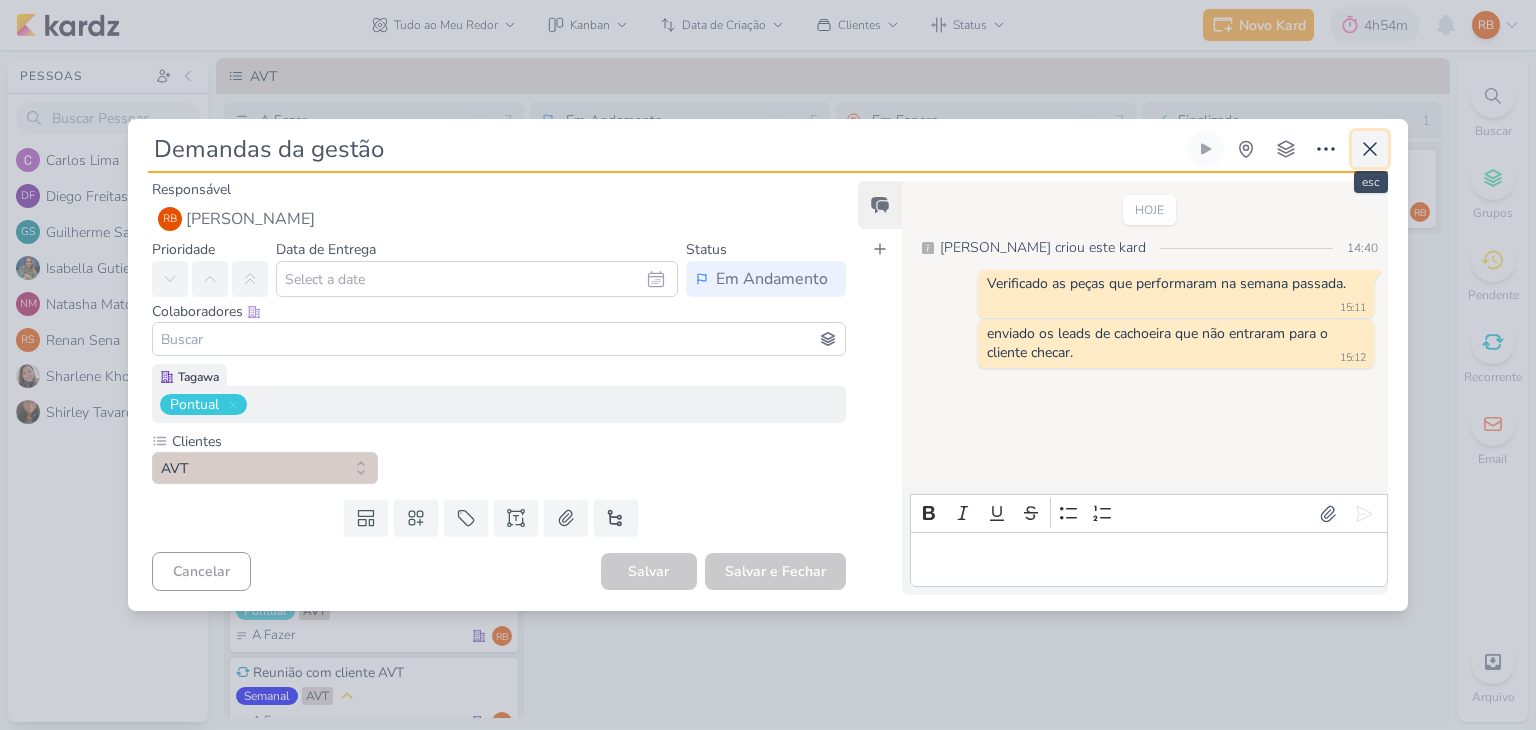 click 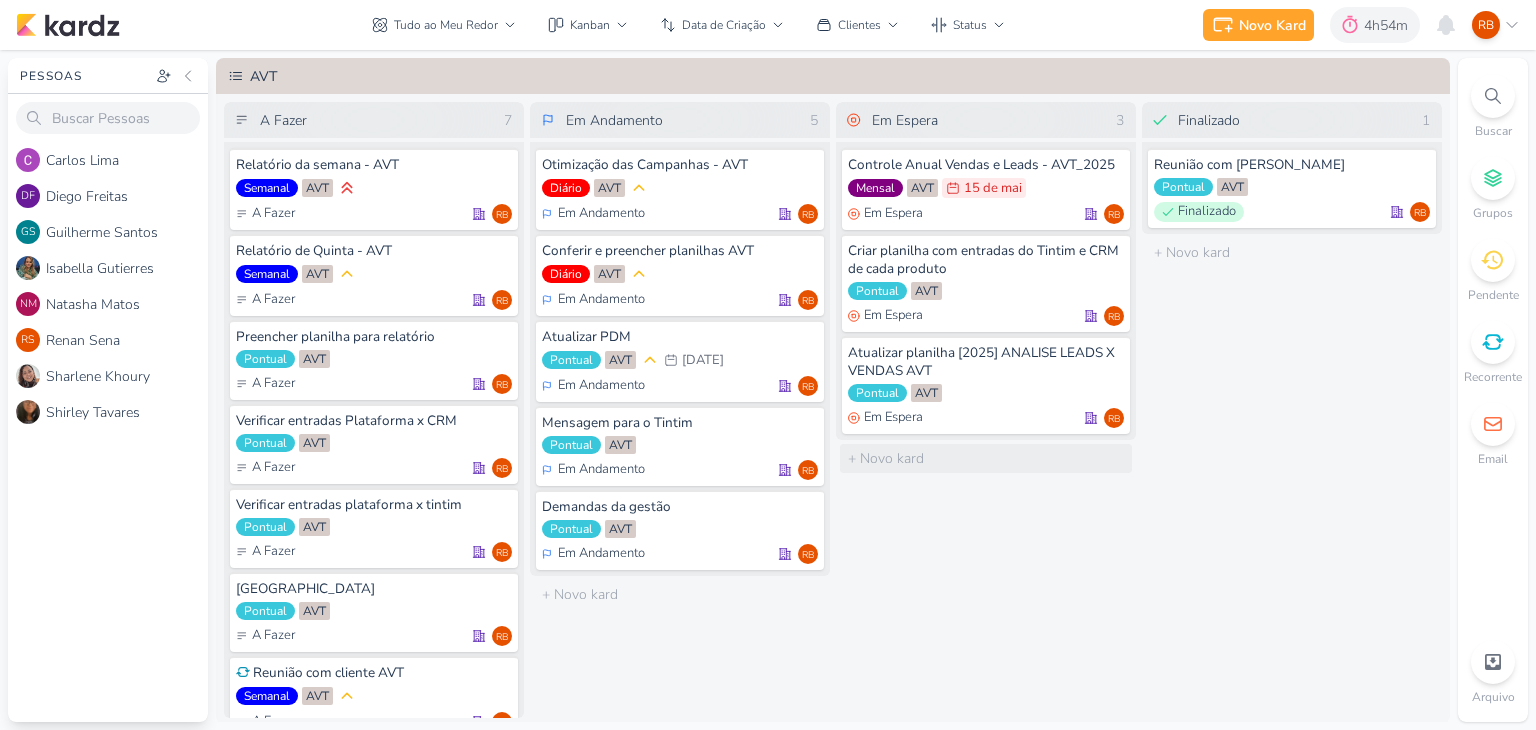 scroll, scrollTop: 500, scrollLeft: 0, axis: vertical 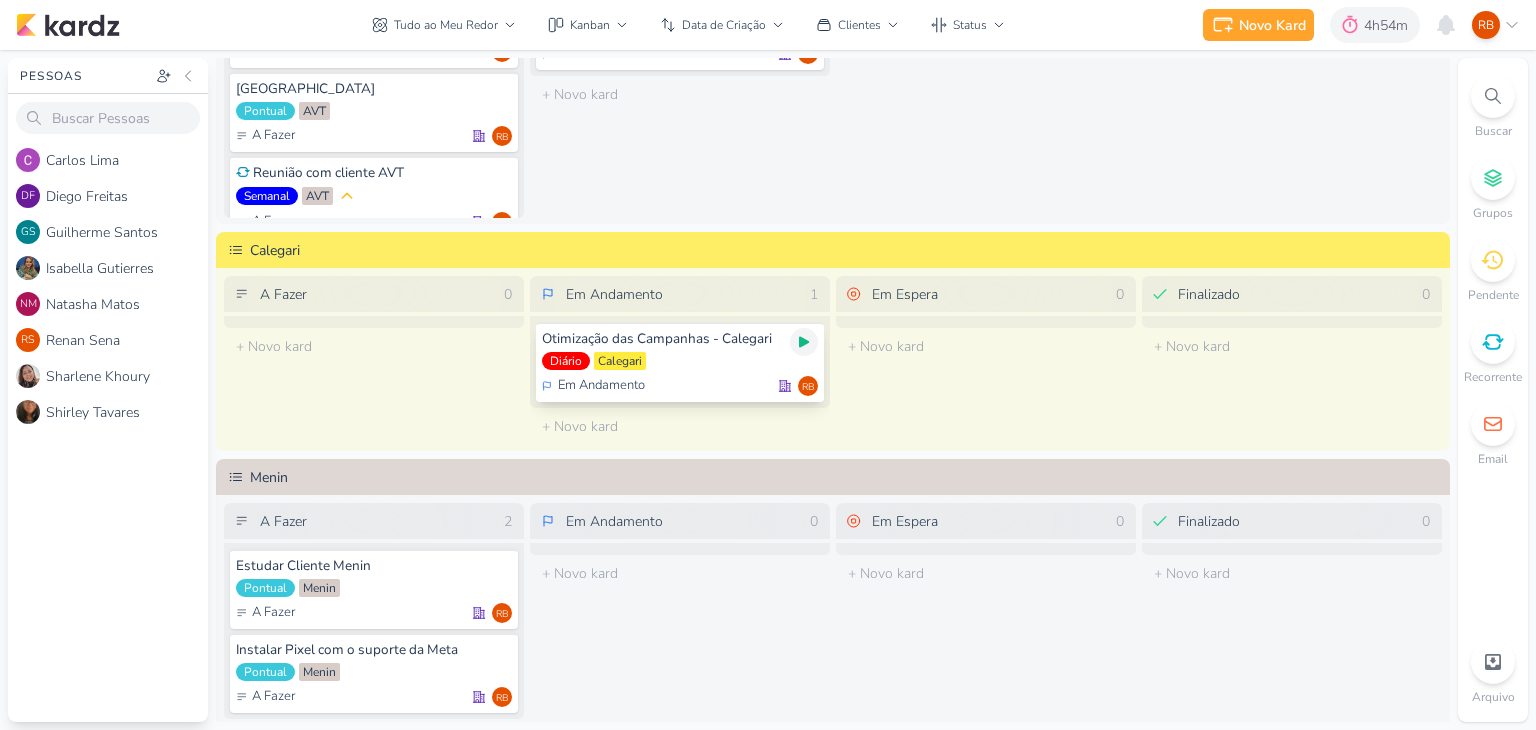 click 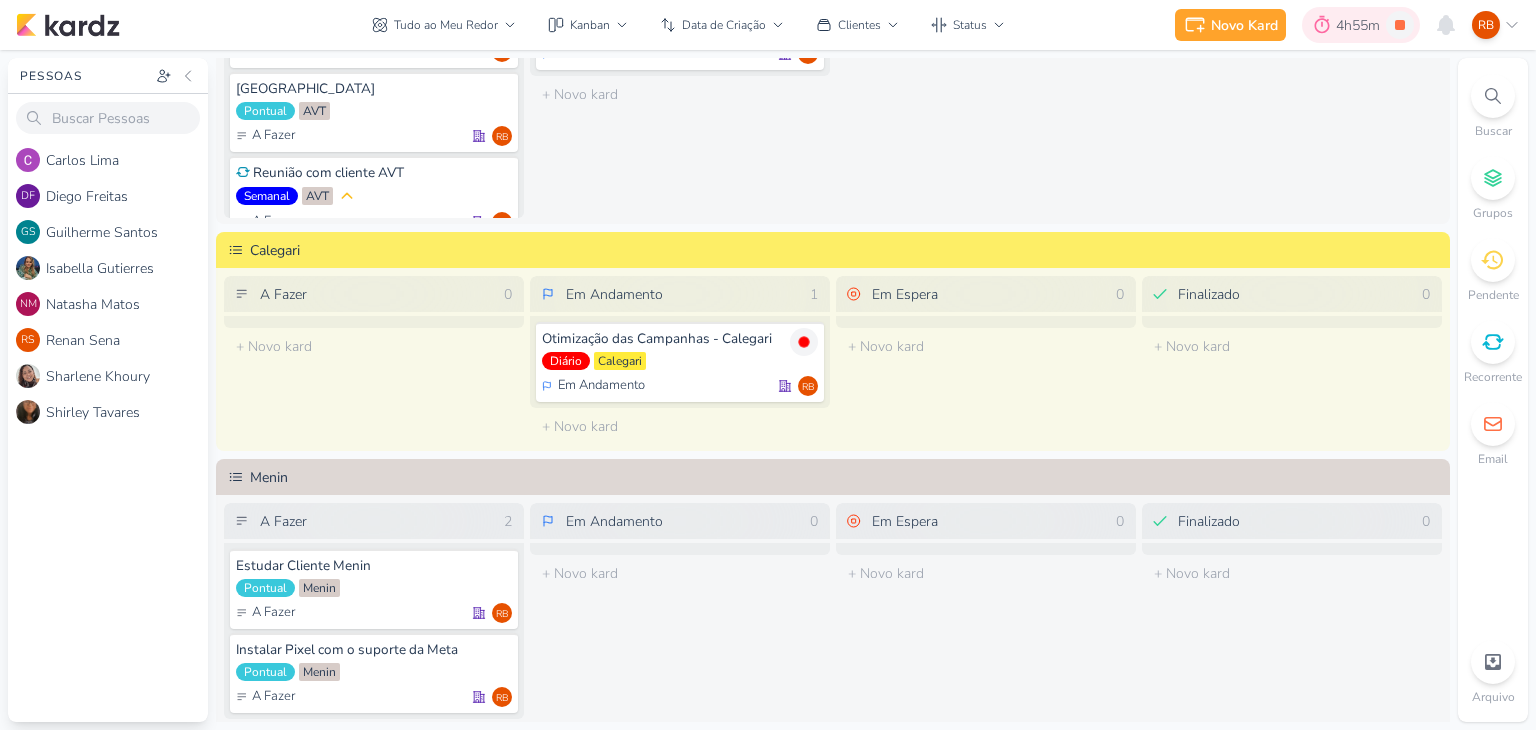click on "4h55m" at bounding box center (1361, 25) 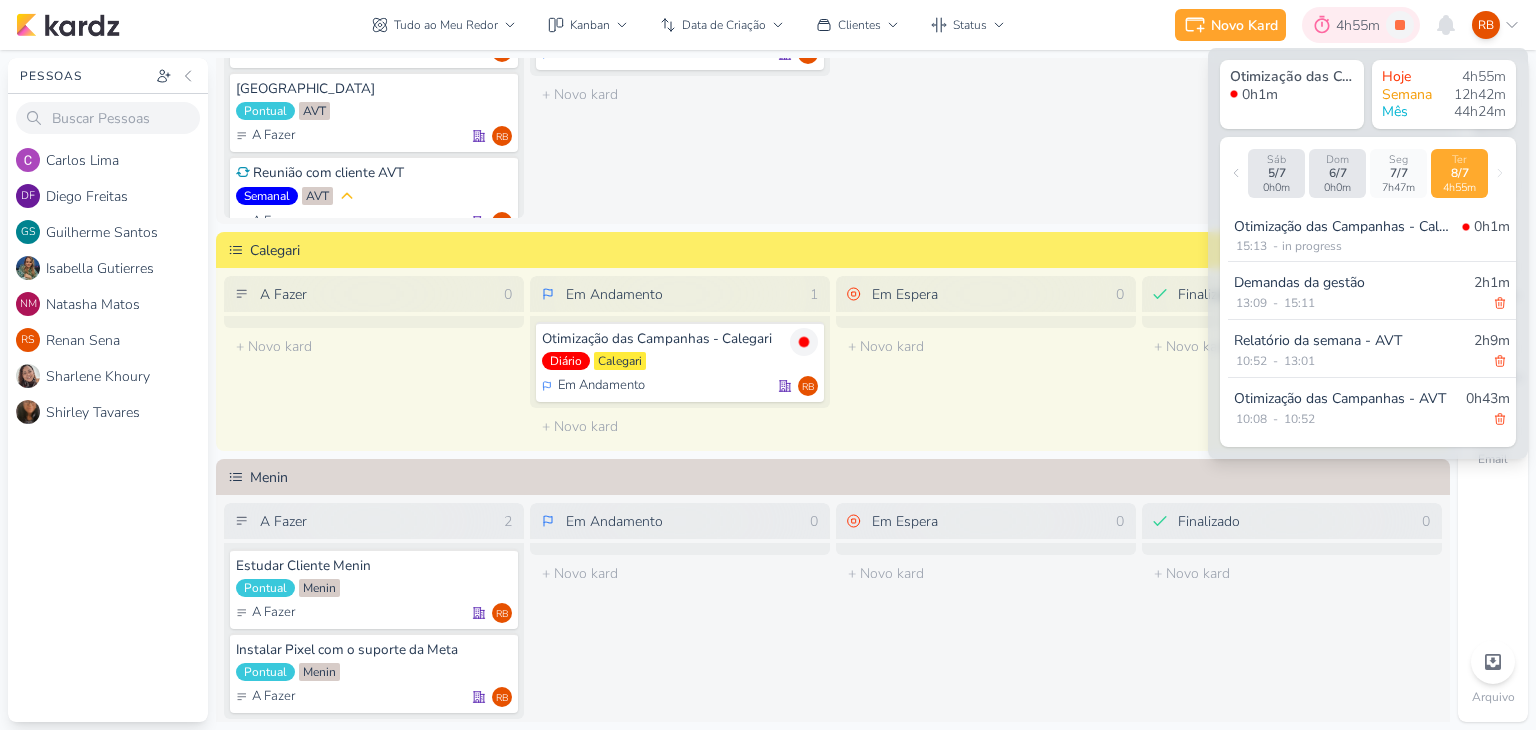 click on "4h55m" at bounding box center [1361, 25] 